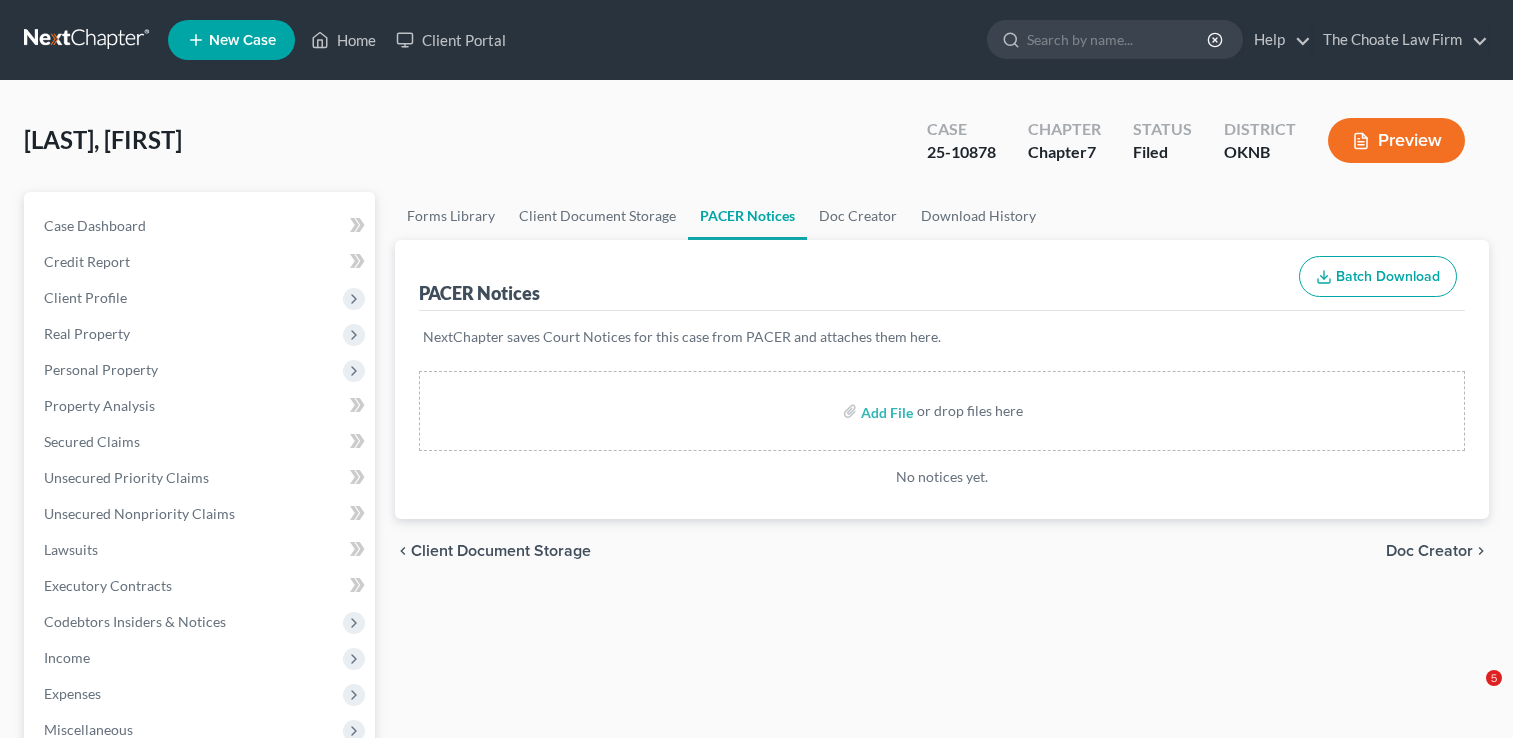 scroll, scrollTop: 0, scrollLeft: 0, axis: both 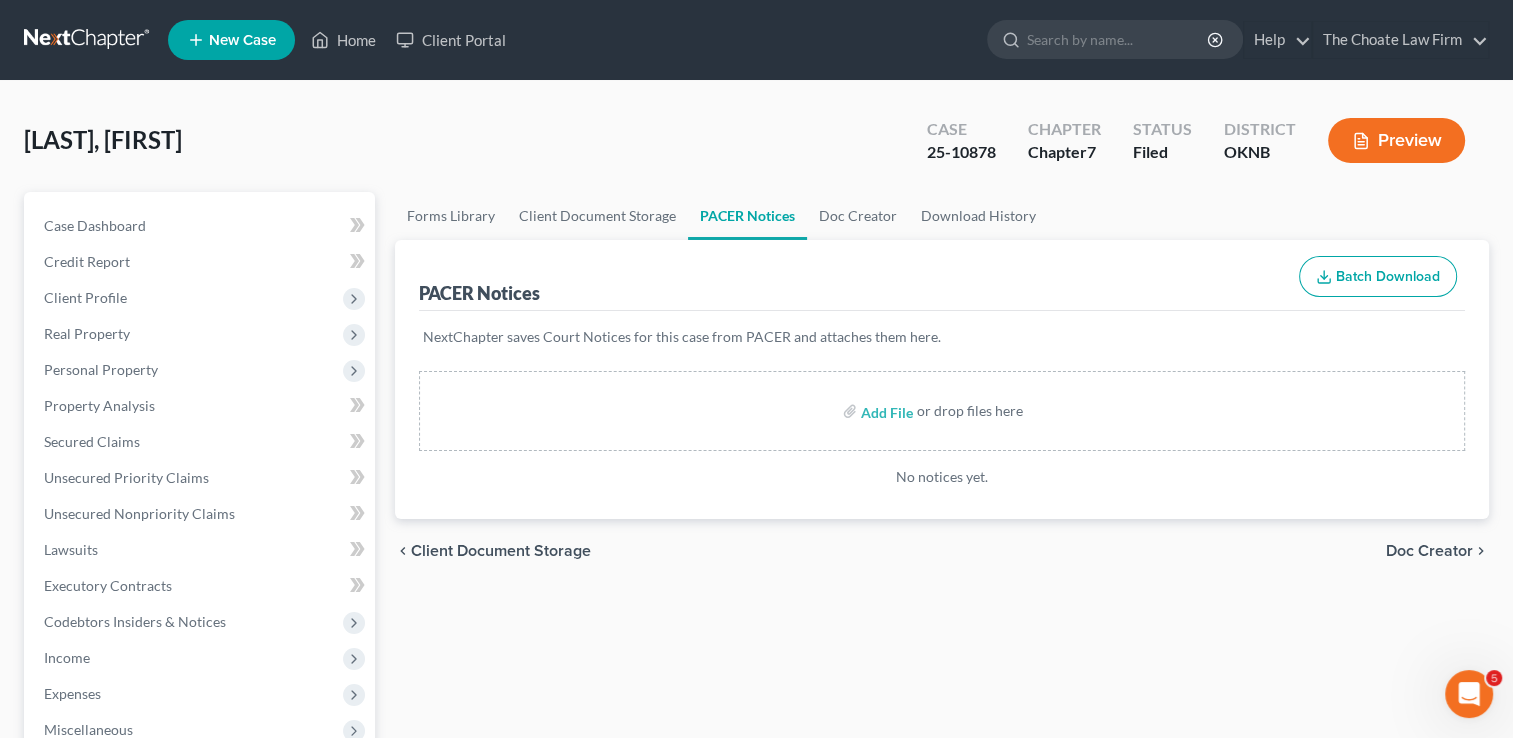 click at bounding box center (88, 40) 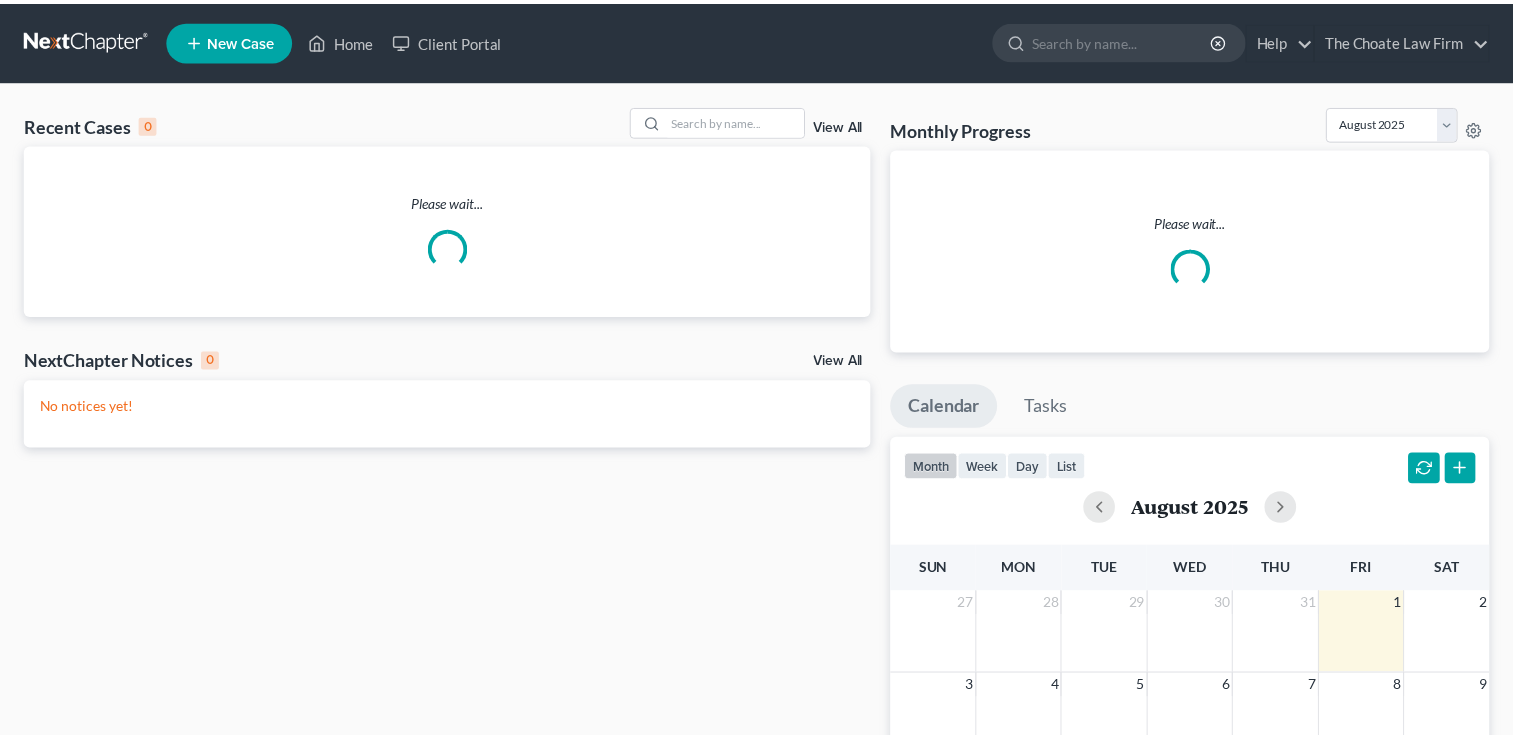 scroll, scrollTop: 0, scrollLeft: 0, axis: both 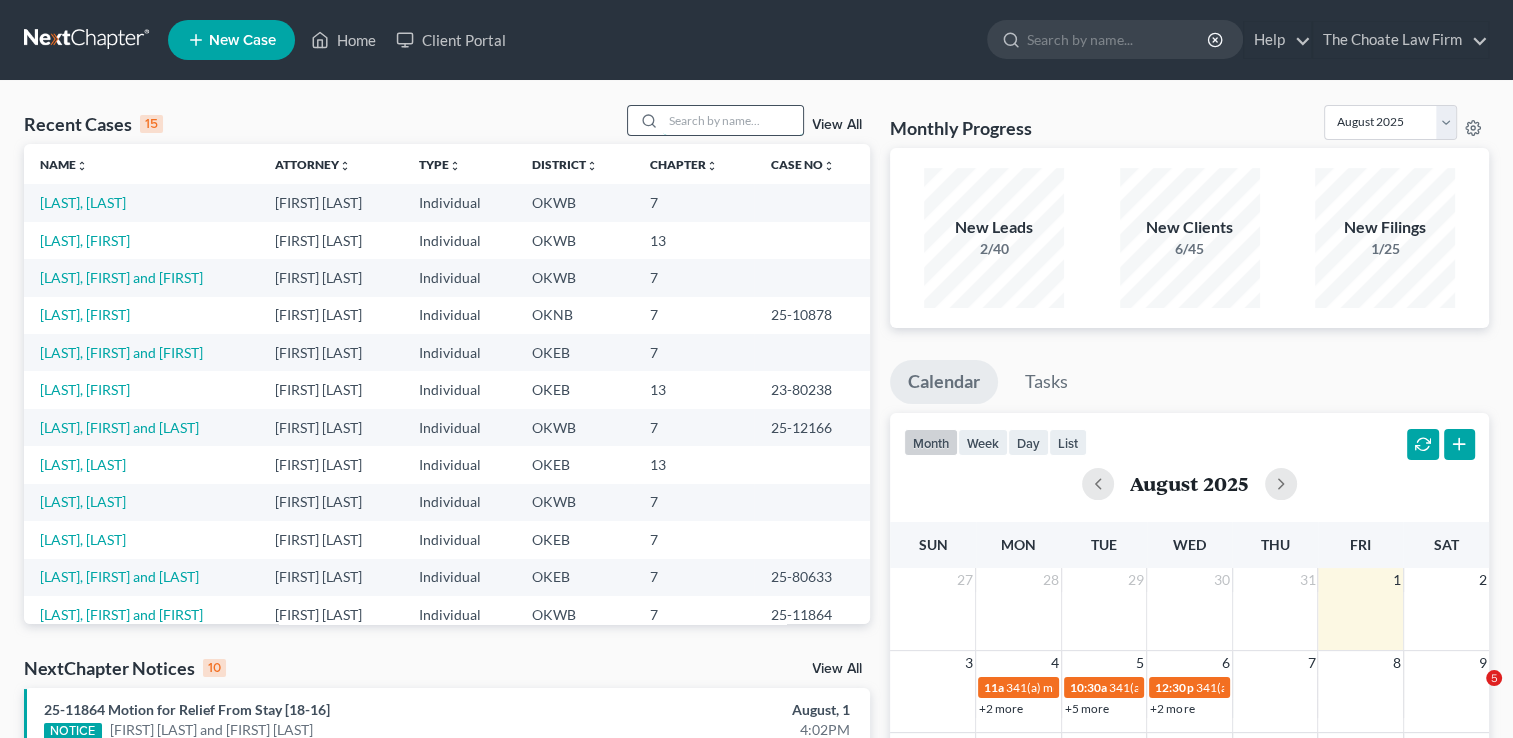 click at bounding box center [733, 120] 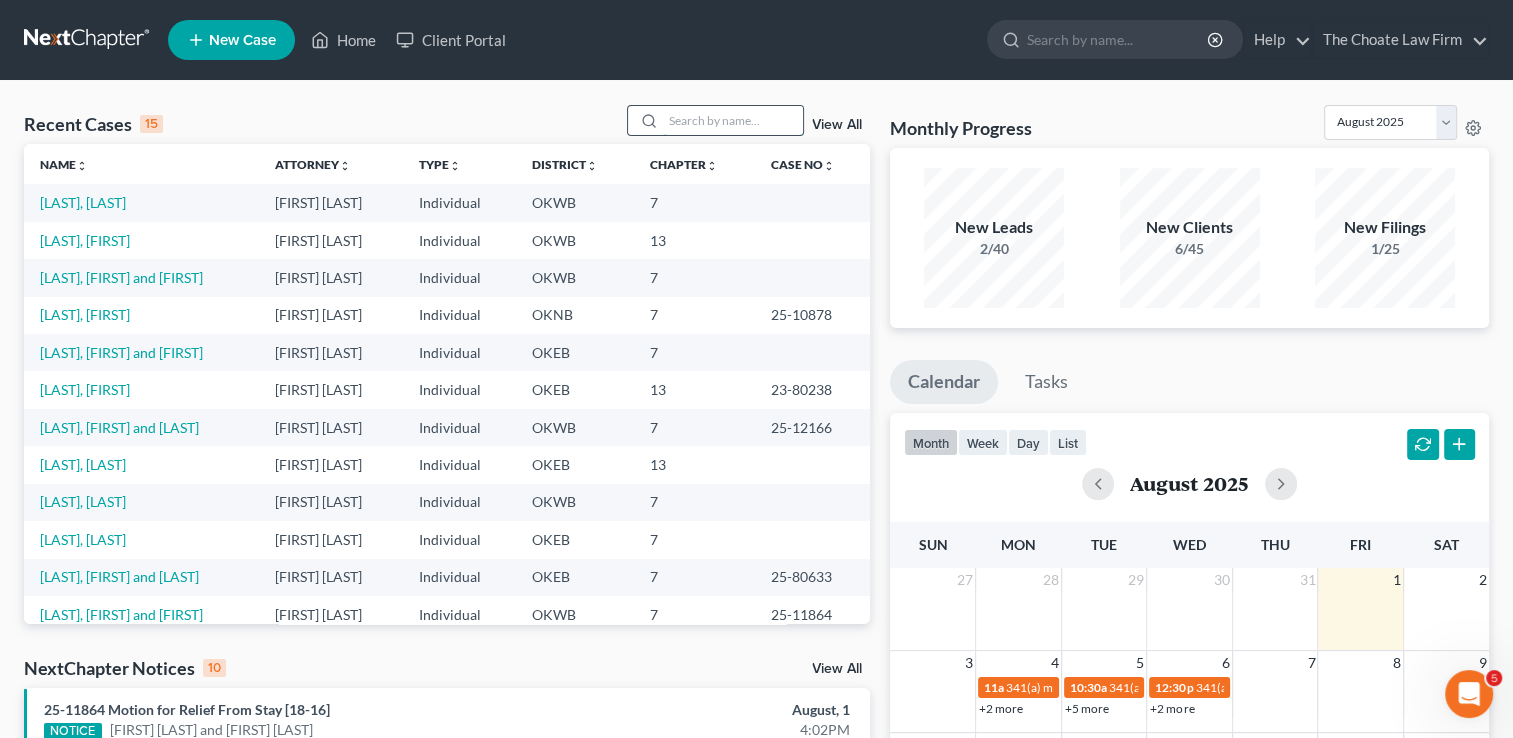 scroll, scrollTop: 0, scrollLeft: 0, axis: both 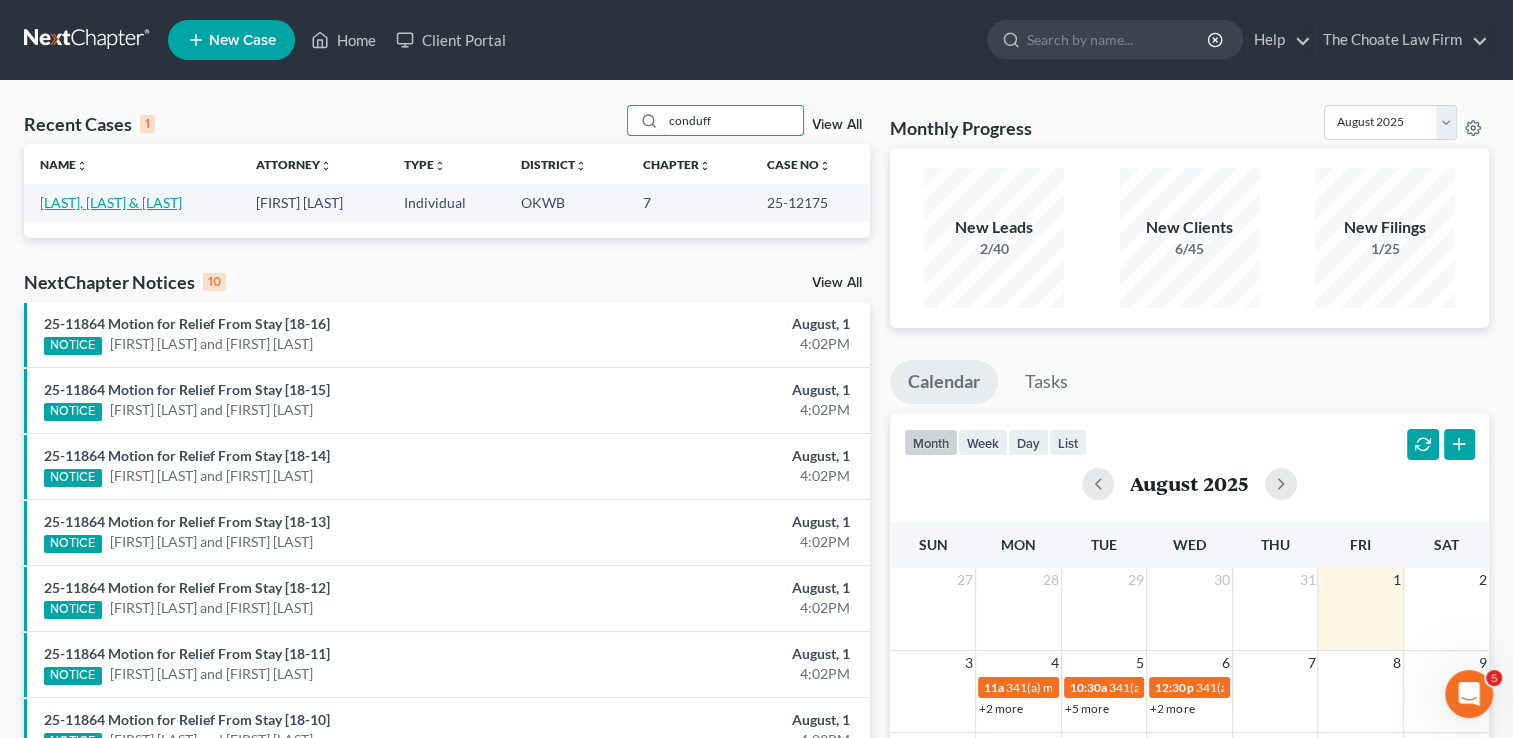 type on "conduff" 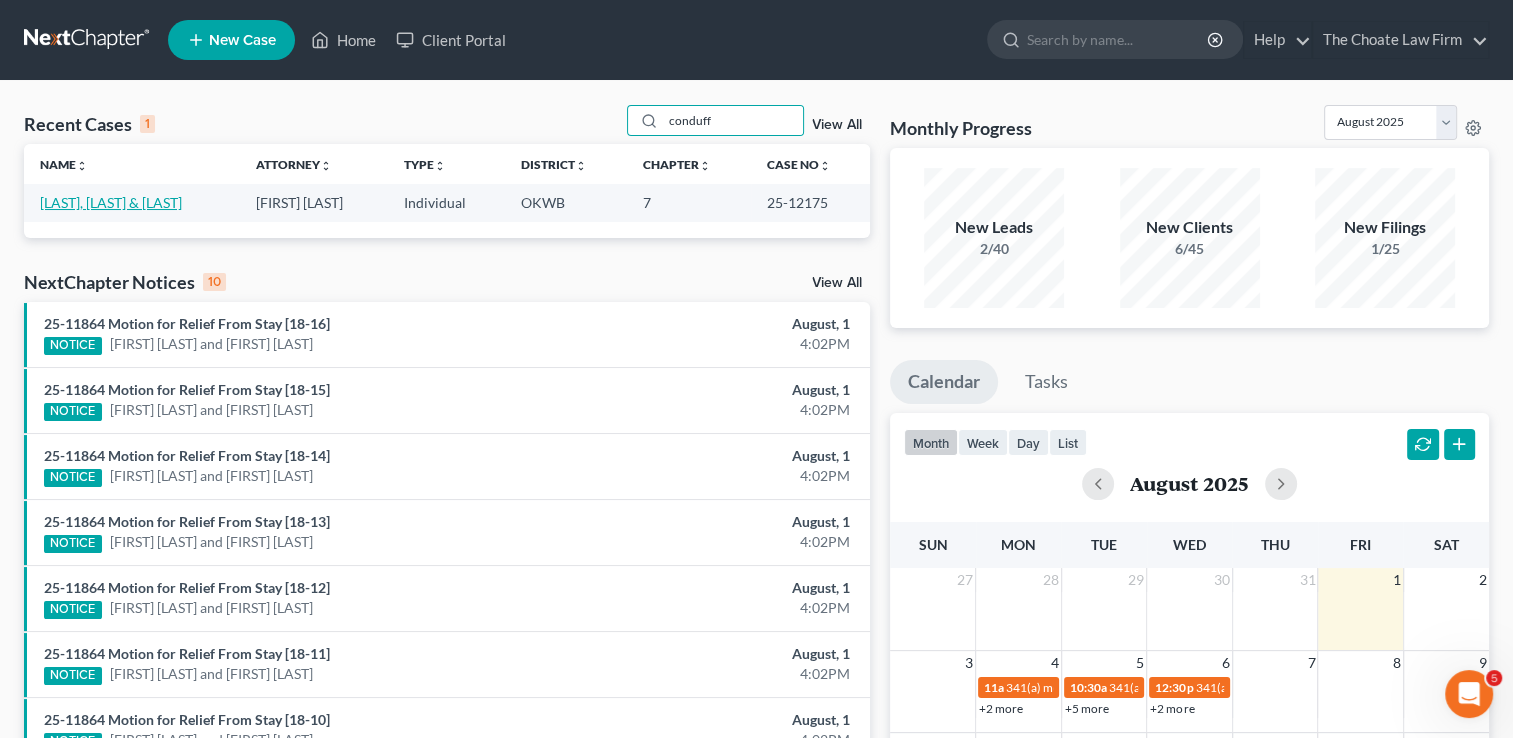 click on "[LAST], [LAST] & [LAST]" at bounding box center (111, 202) 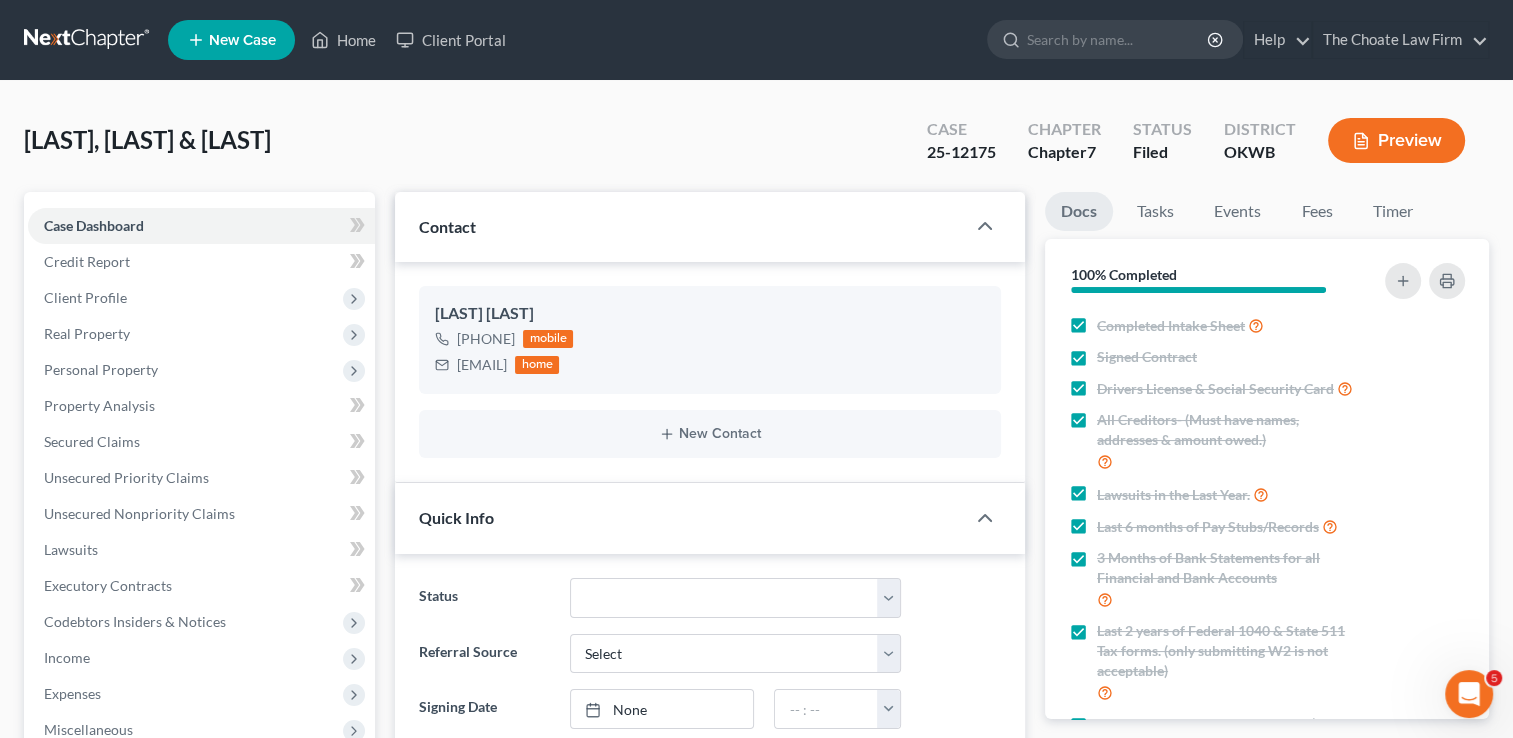 scroll, scrollTop: 517, scrollLeft: 0, axis: vertical 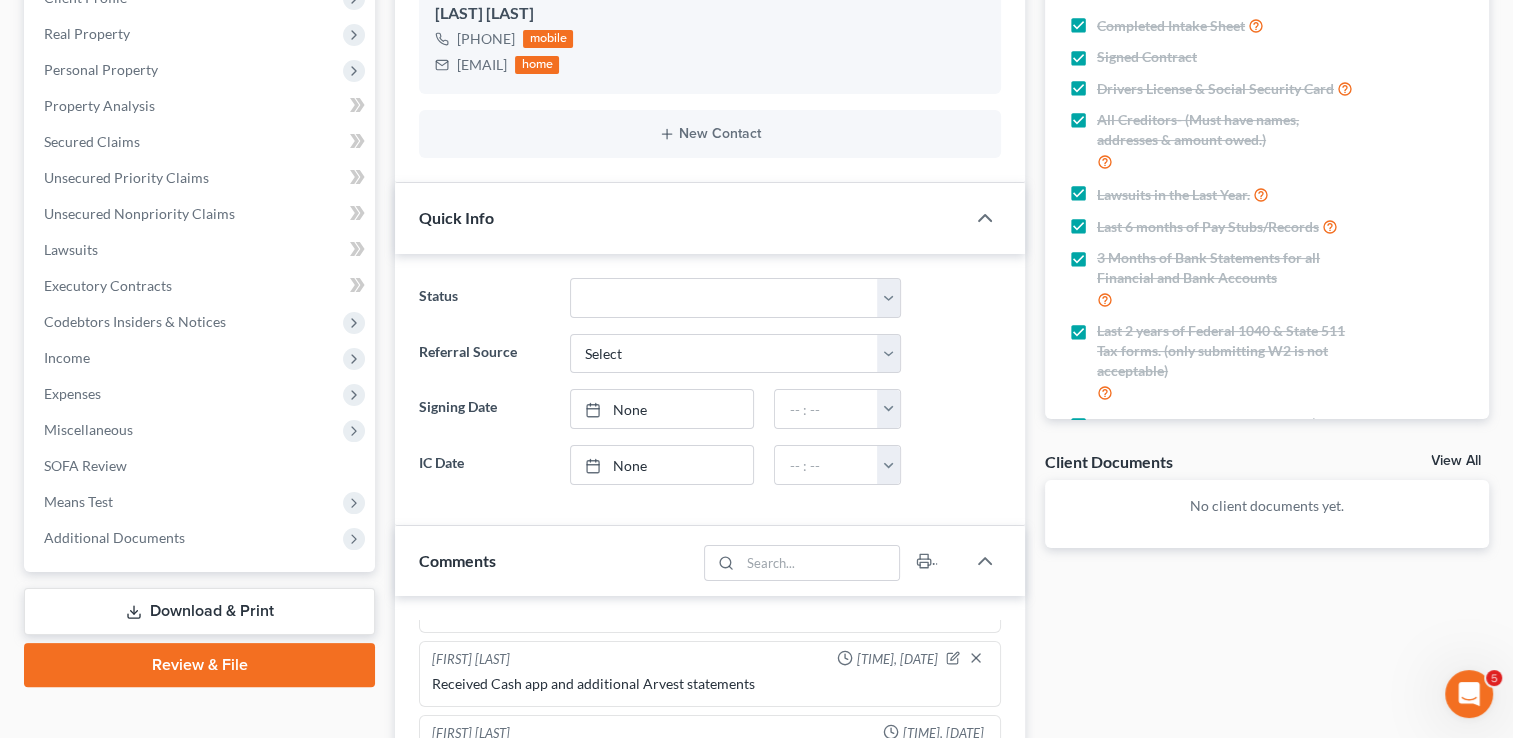 click on "Download & Print" at bounding box center (199, 611) 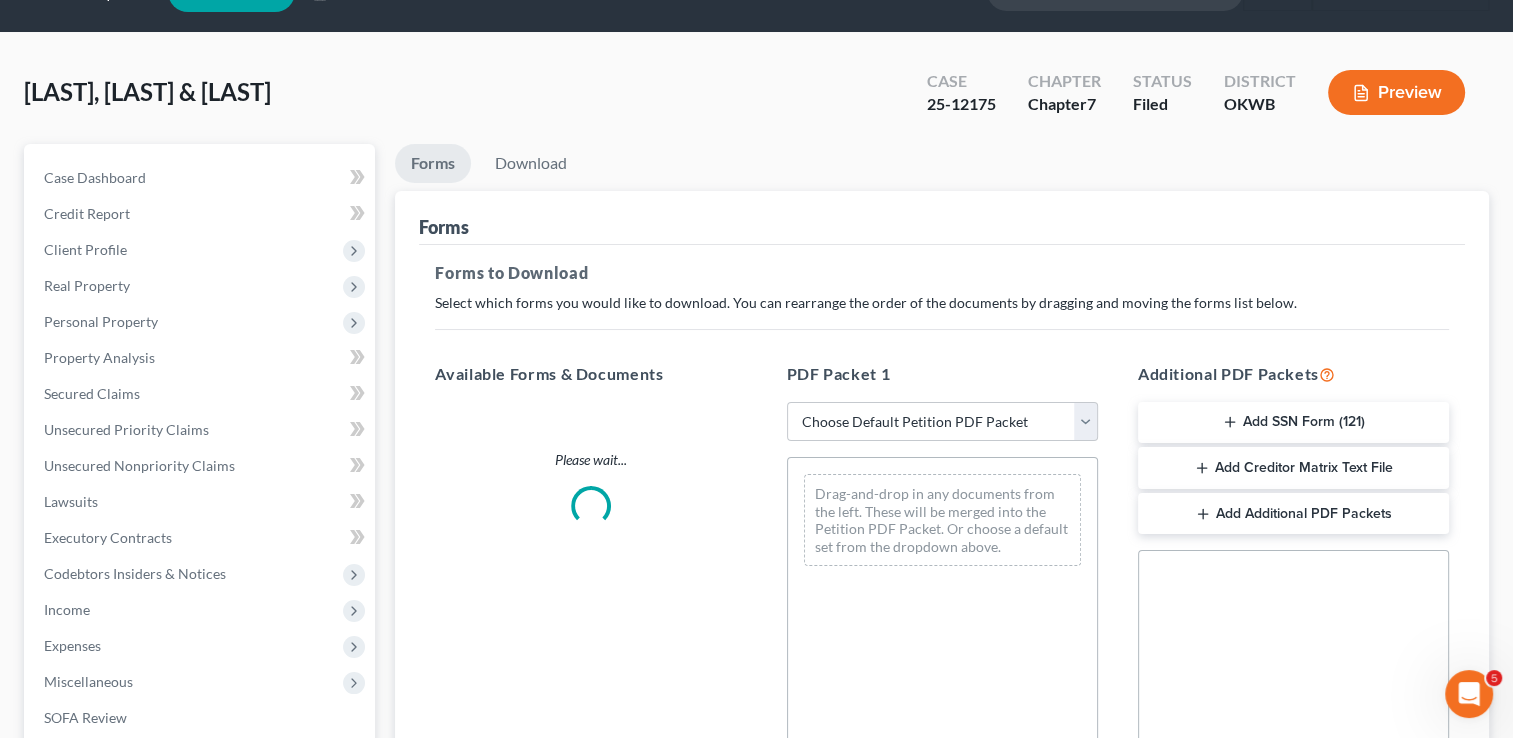 scroll, scrollTop: 0, scrollLeft: 0, axis: both 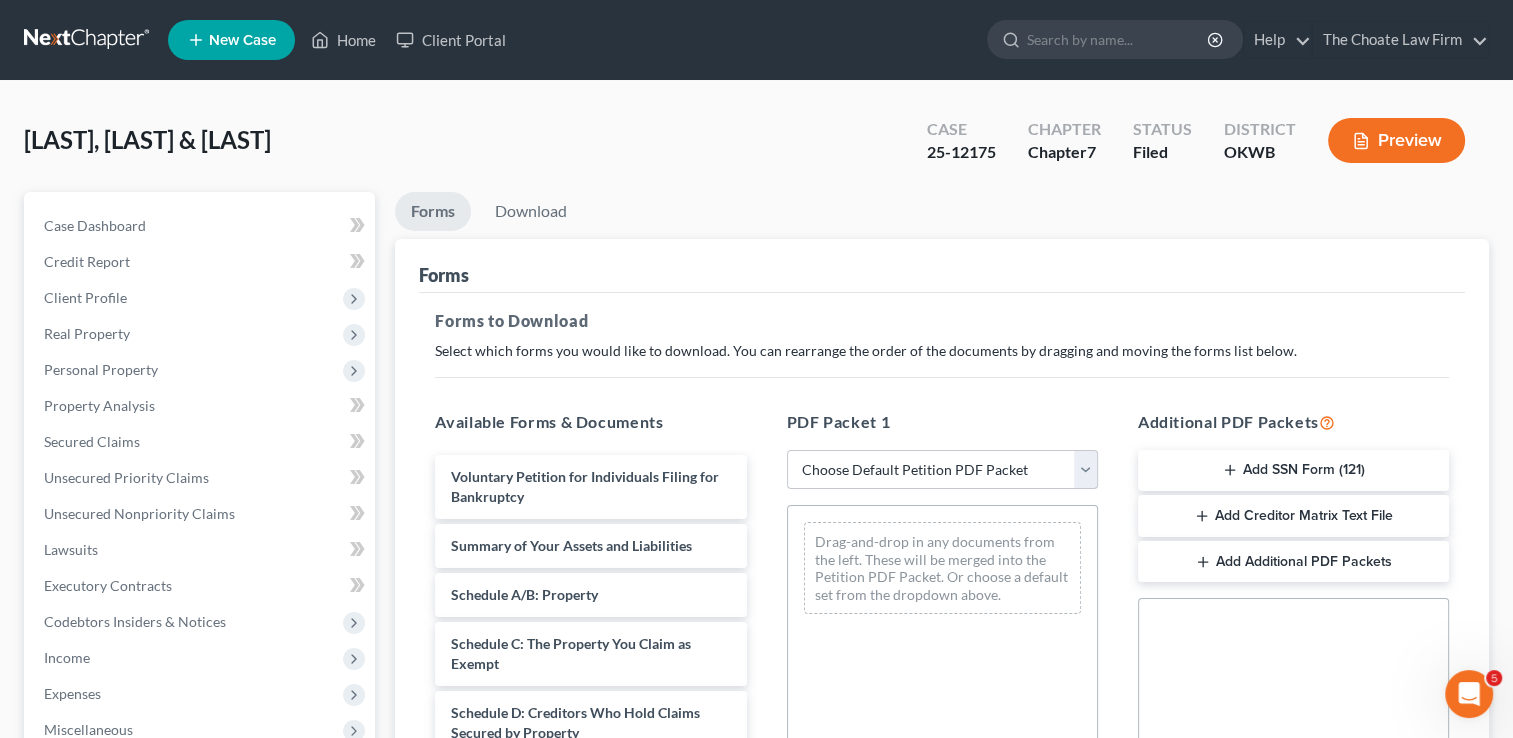 click on "Choose Default Petition PDF Packet Complete Bankruptcy Petition (all forms and schedules) Emergency Filing Forms (Petition and Creditor List Only) Amended Forms Signature Pages Only" at bounding box center [942, 470] 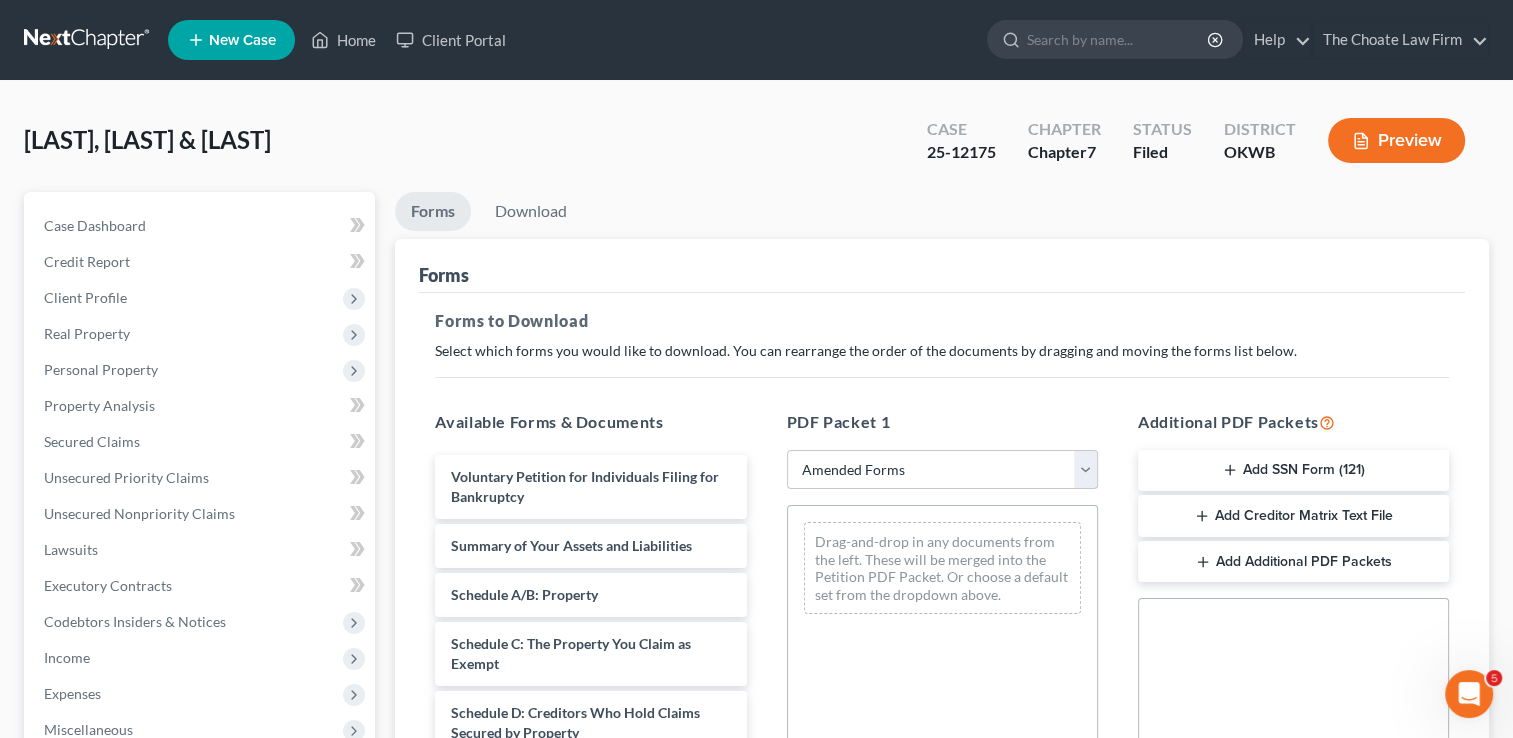 click on "Choose Default Petition PDF Packet Complete Bankruptcy Petition (all forms and schedules) Emergency Filing Forms (Petition and Creditor List Only) Amended Forms Signature Pages Only" at bounding box center (942, 470) 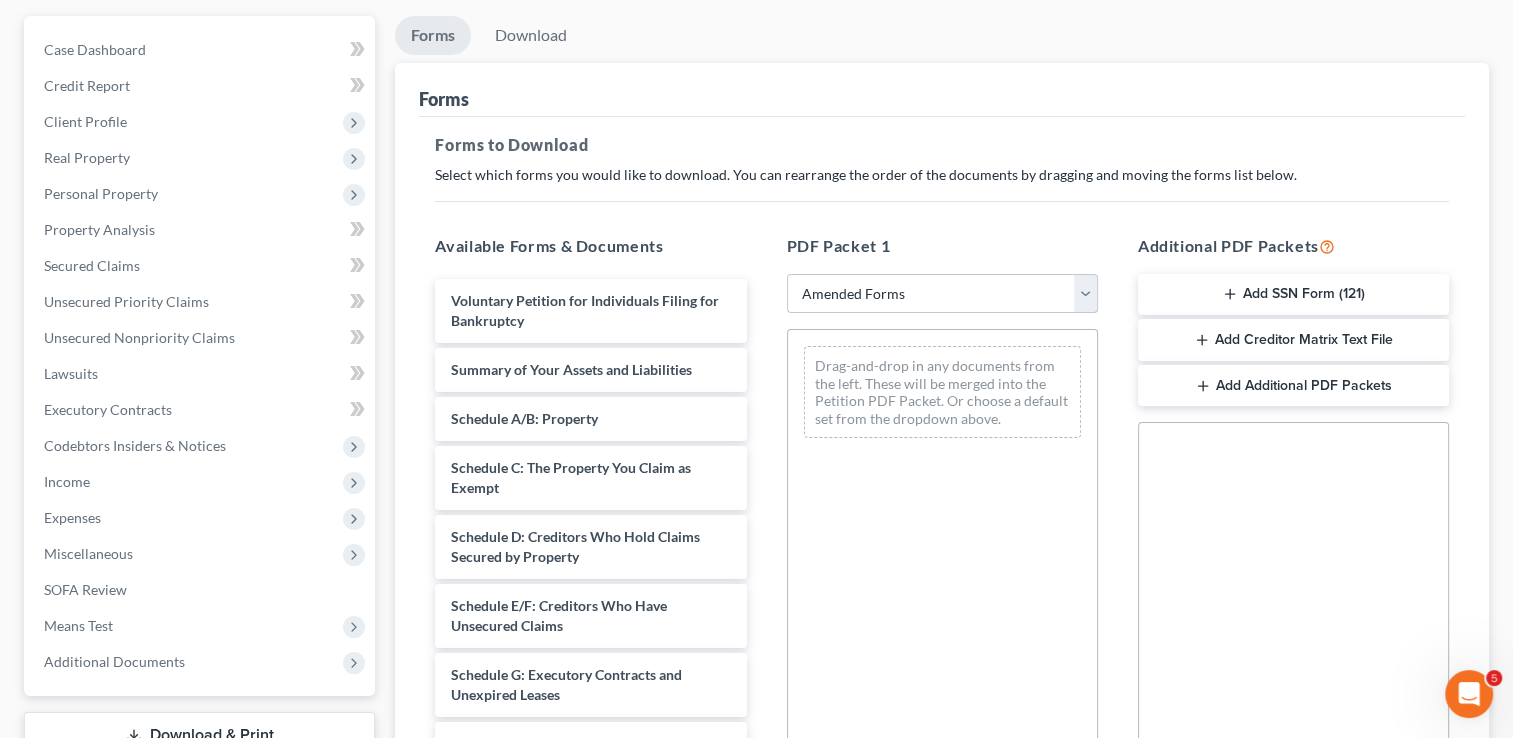 scroll, scrollTop: 200, scrollLeft: 0, axis: vertical 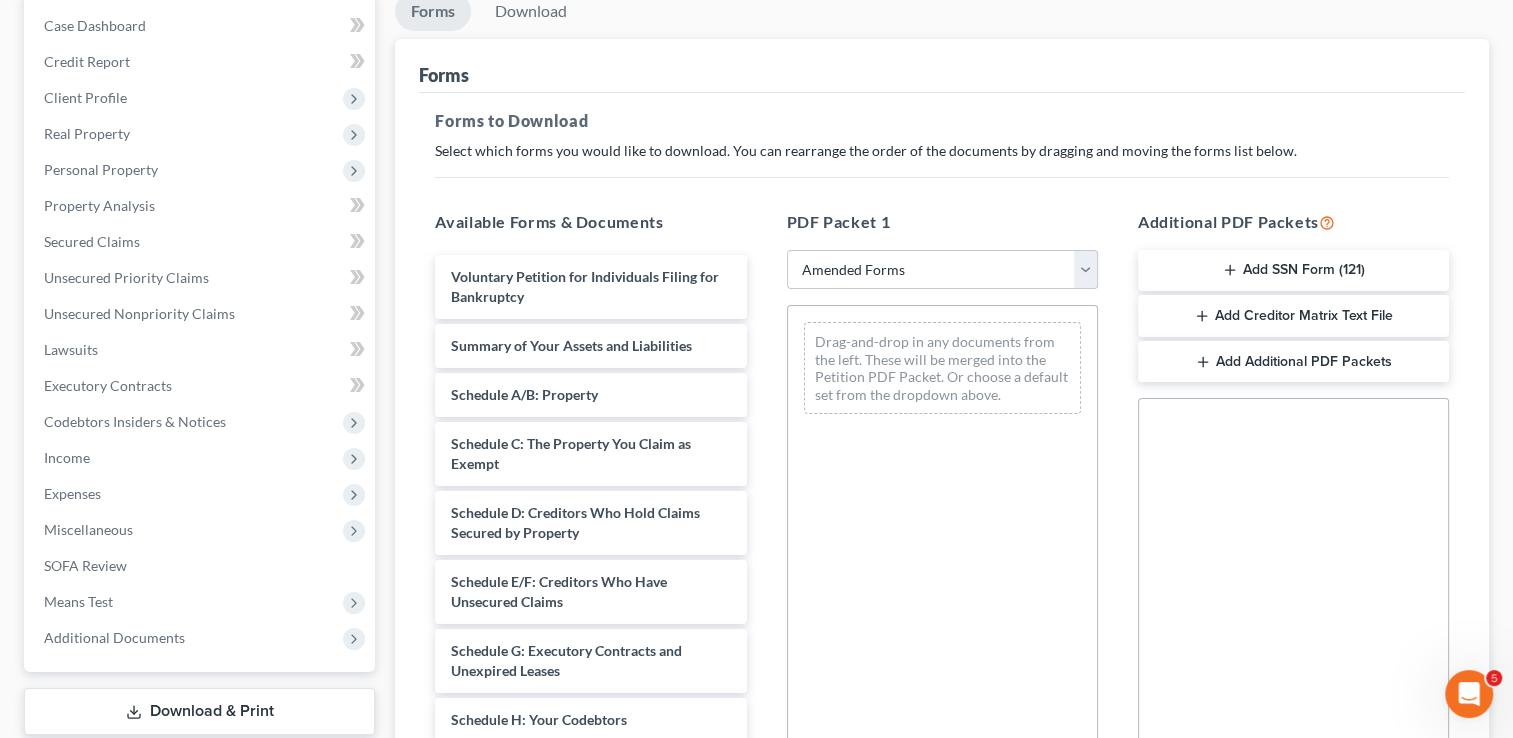click on "Add Creditor Matrix Text File" at bounding box center (1293, 316) 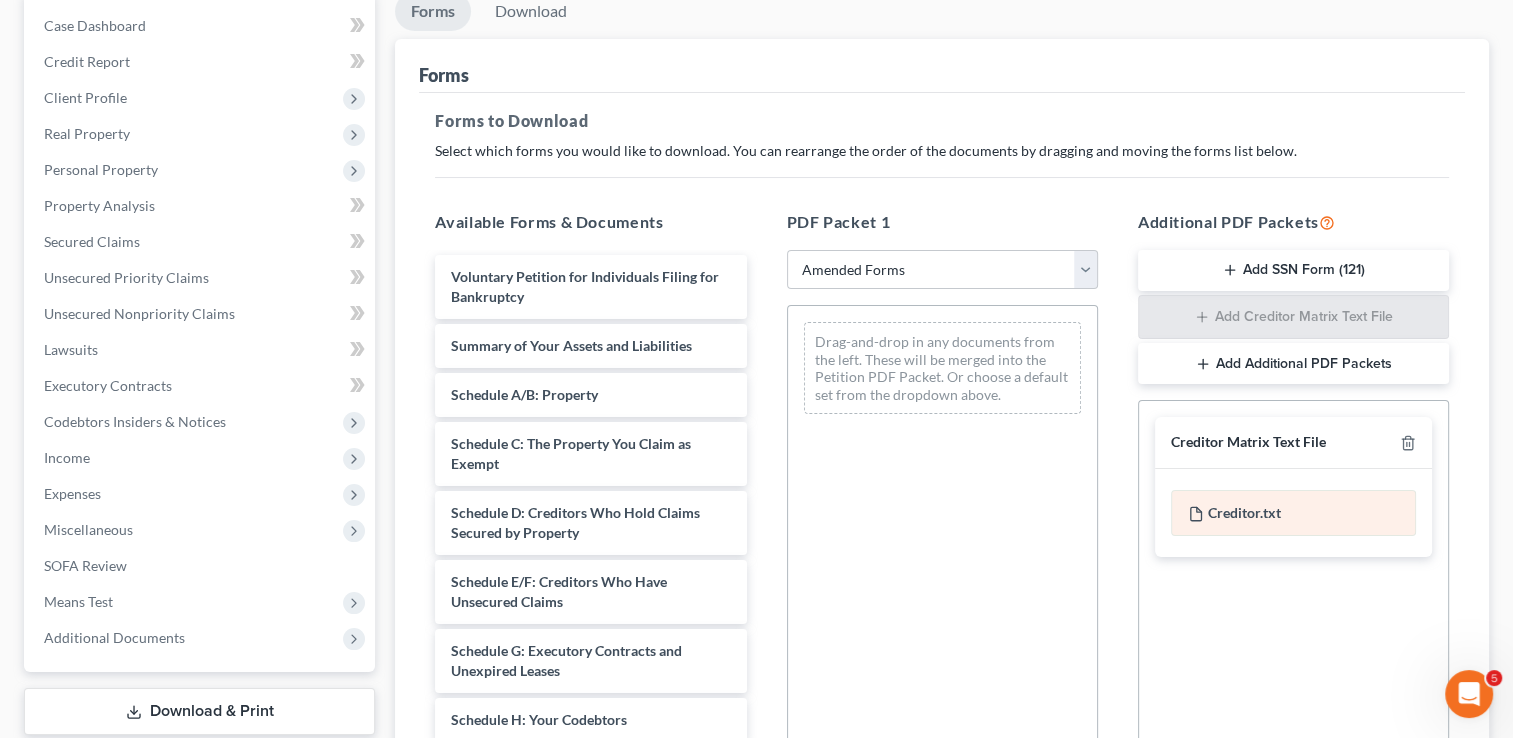 click on "Creditor.txt" at bounding box center (1293, 513) 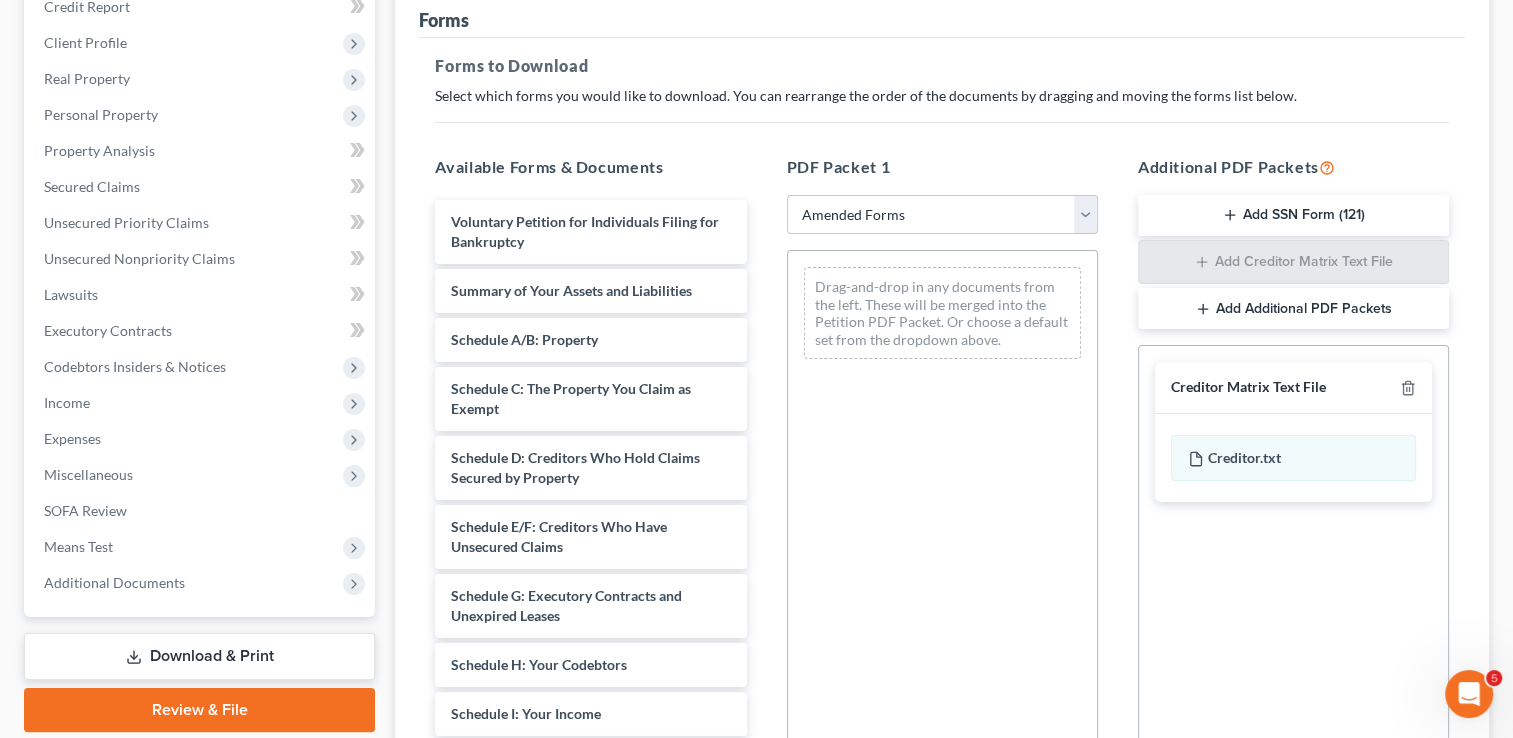 scroll, scrollTop: 300, scrollLeft: 0, axis: vertical 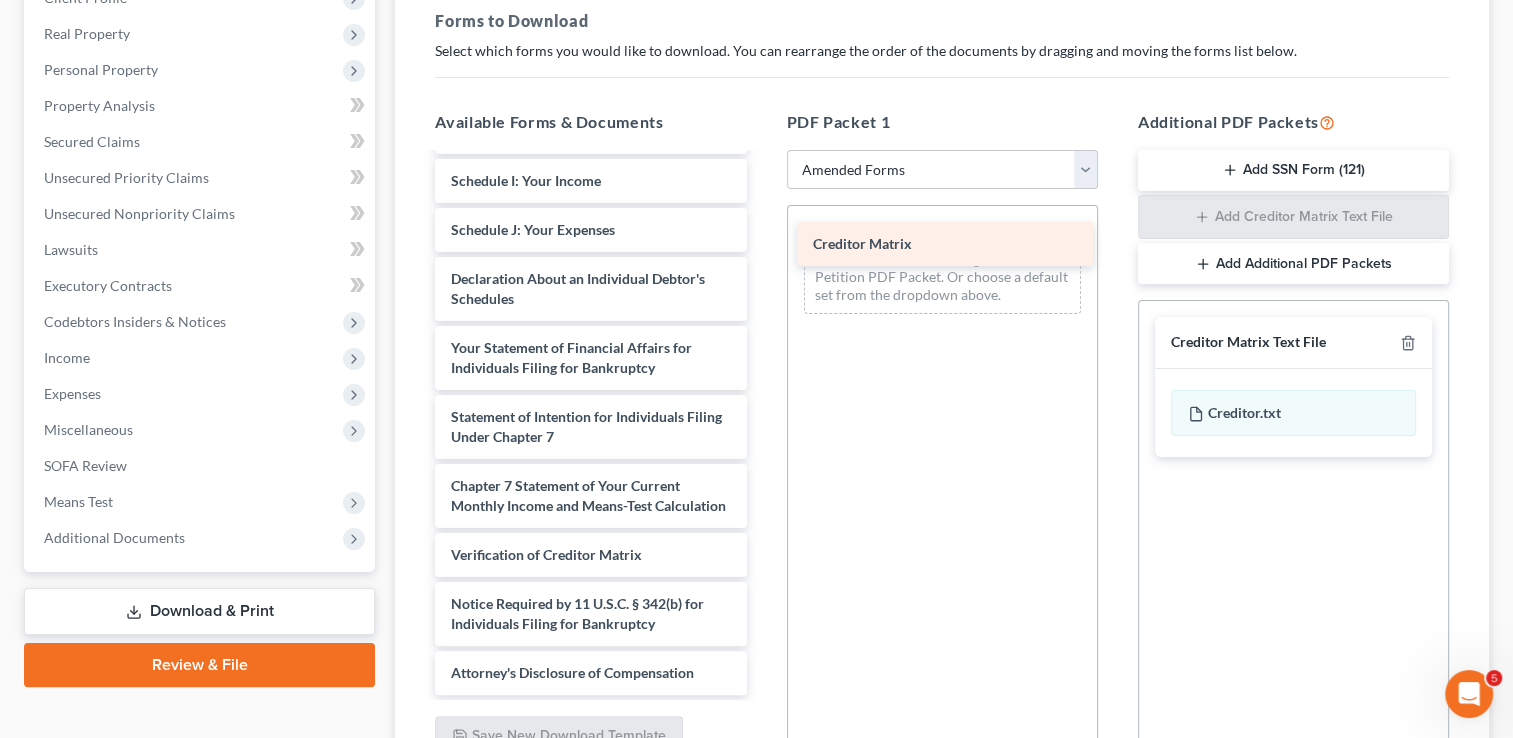 drag, startPoint x: 560, startPoint y: 499, endPoint x: 922, endPoint y: 238, distance: 446.27905 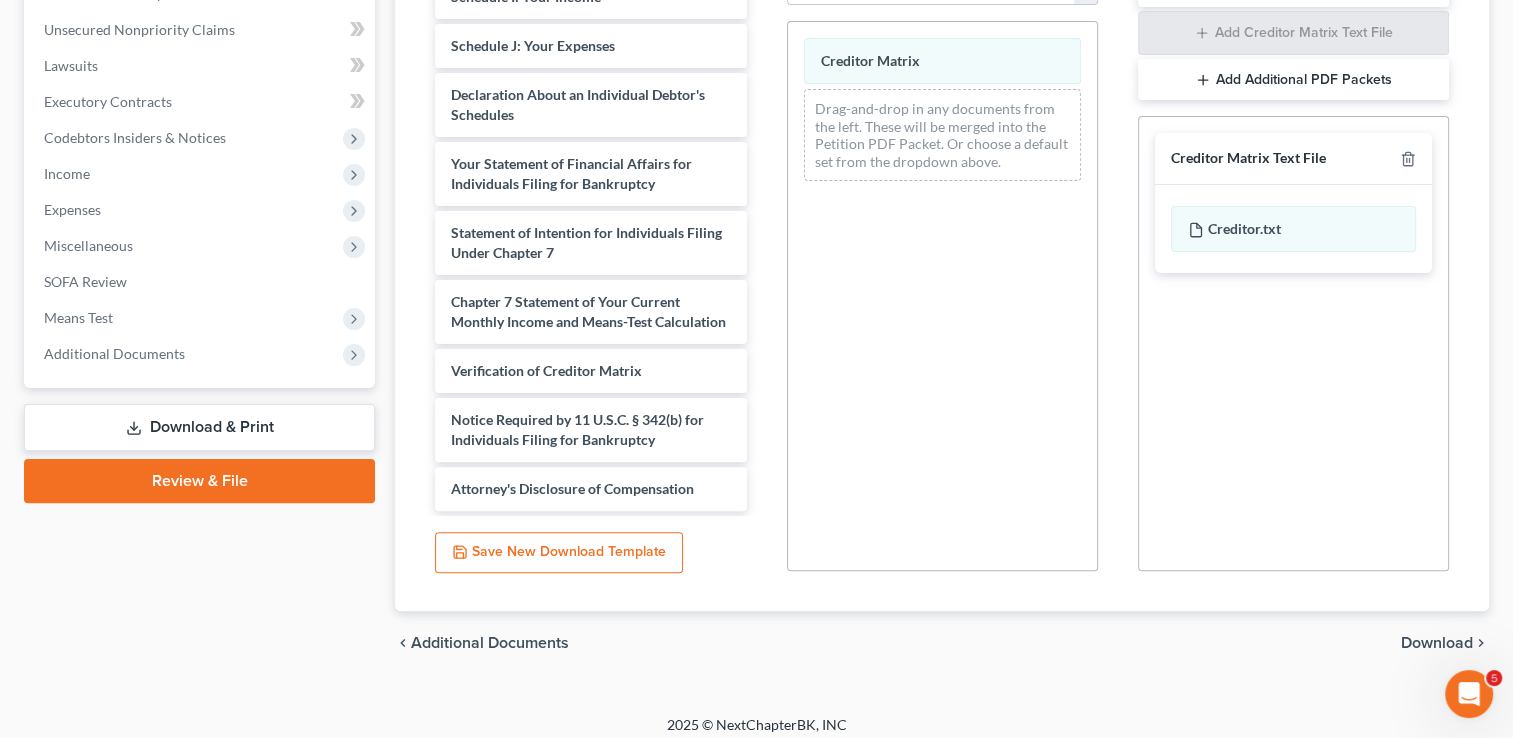 scroll, scrollTop: 495, scrollLeft: 0, axis: vertical 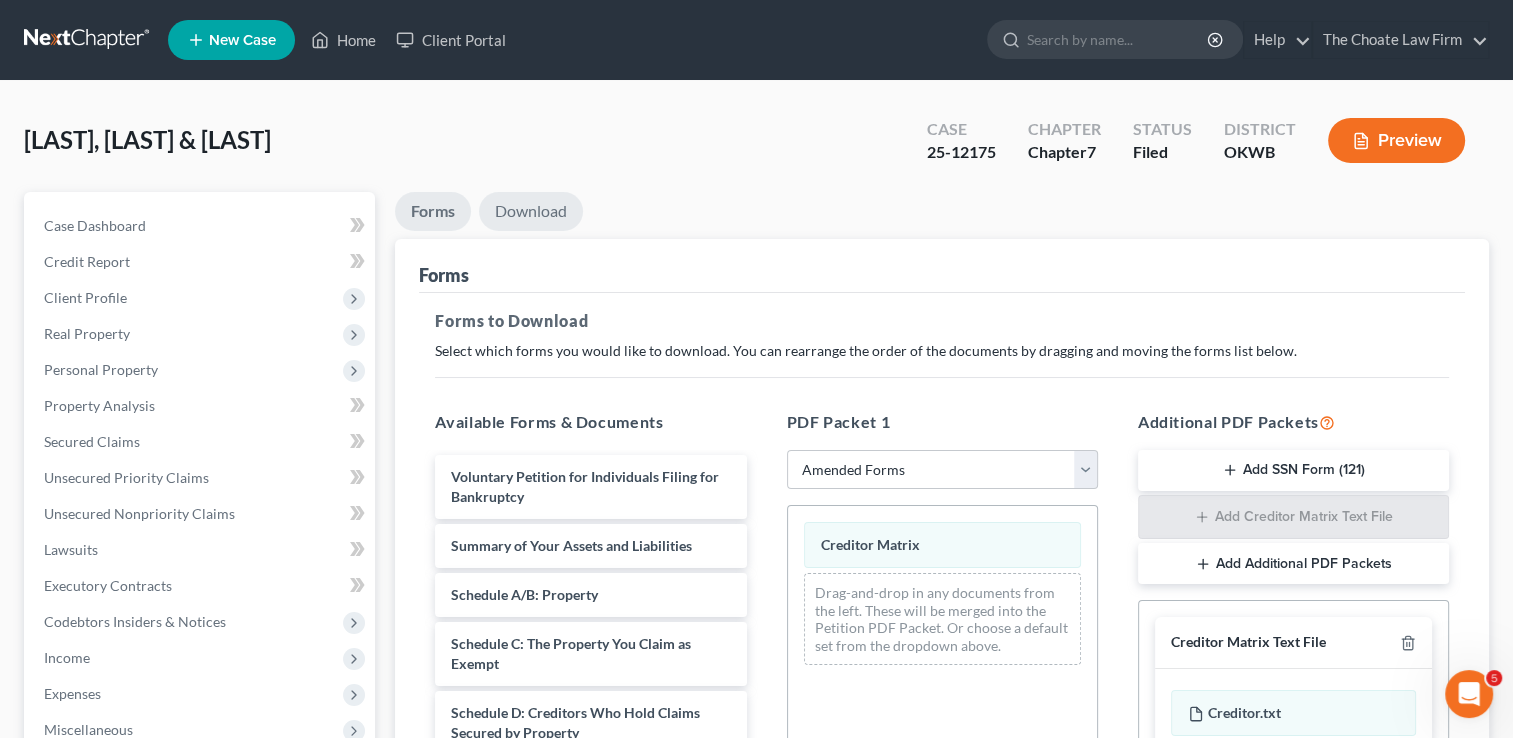 click on "Download" at bounding box center [531, 211] 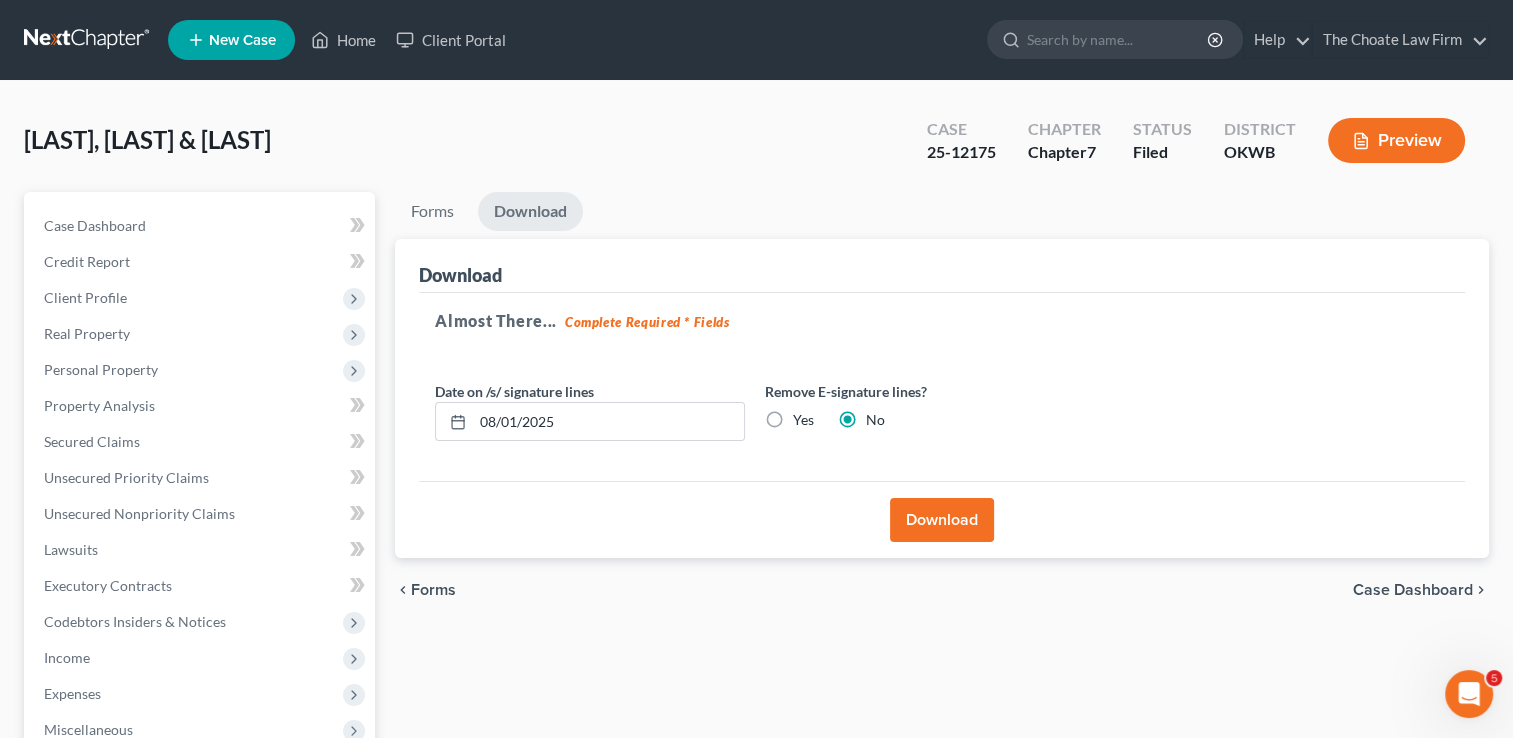 click on "Download" at bounding box center [942, 520] 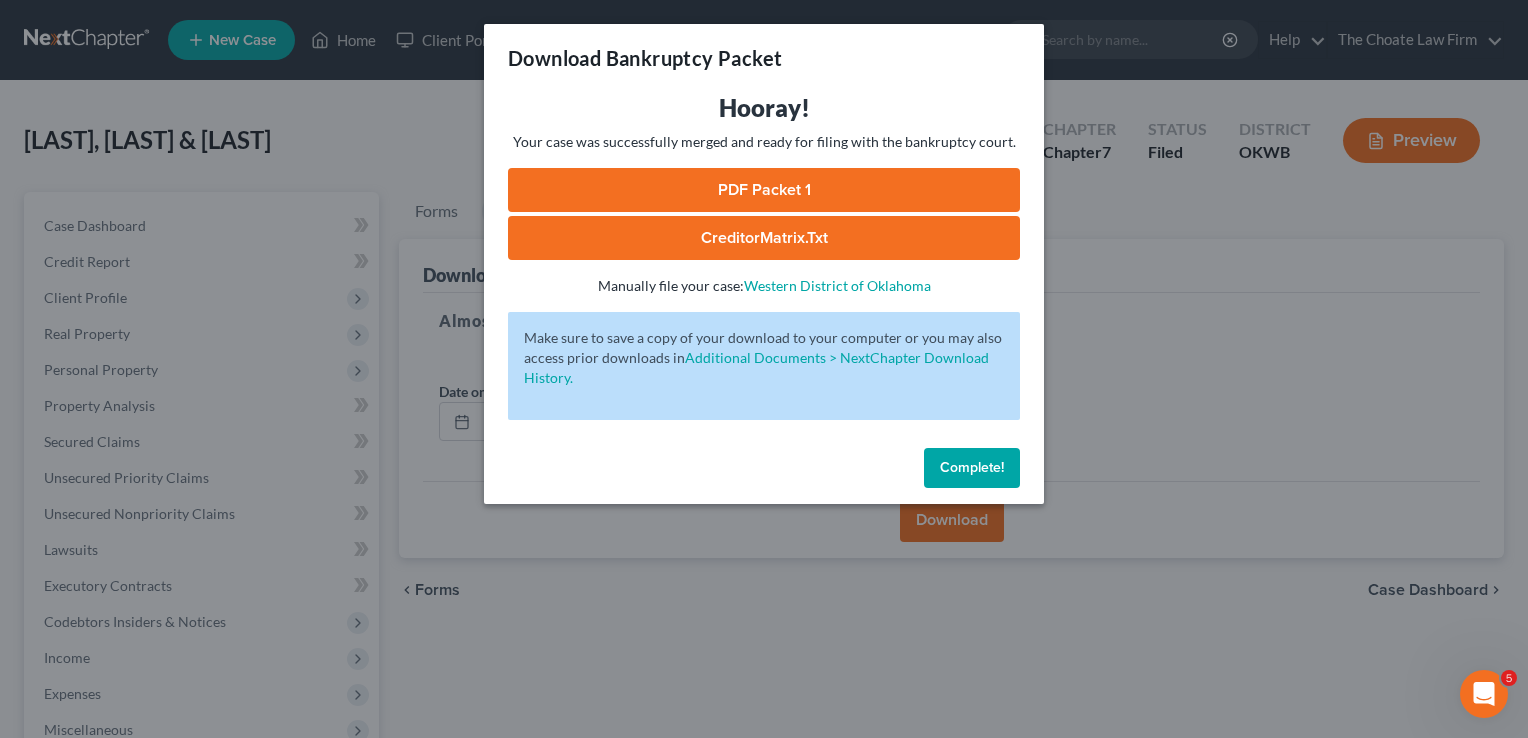 click on "CreditorMatrix.txt" at bounding box center (764, 238) 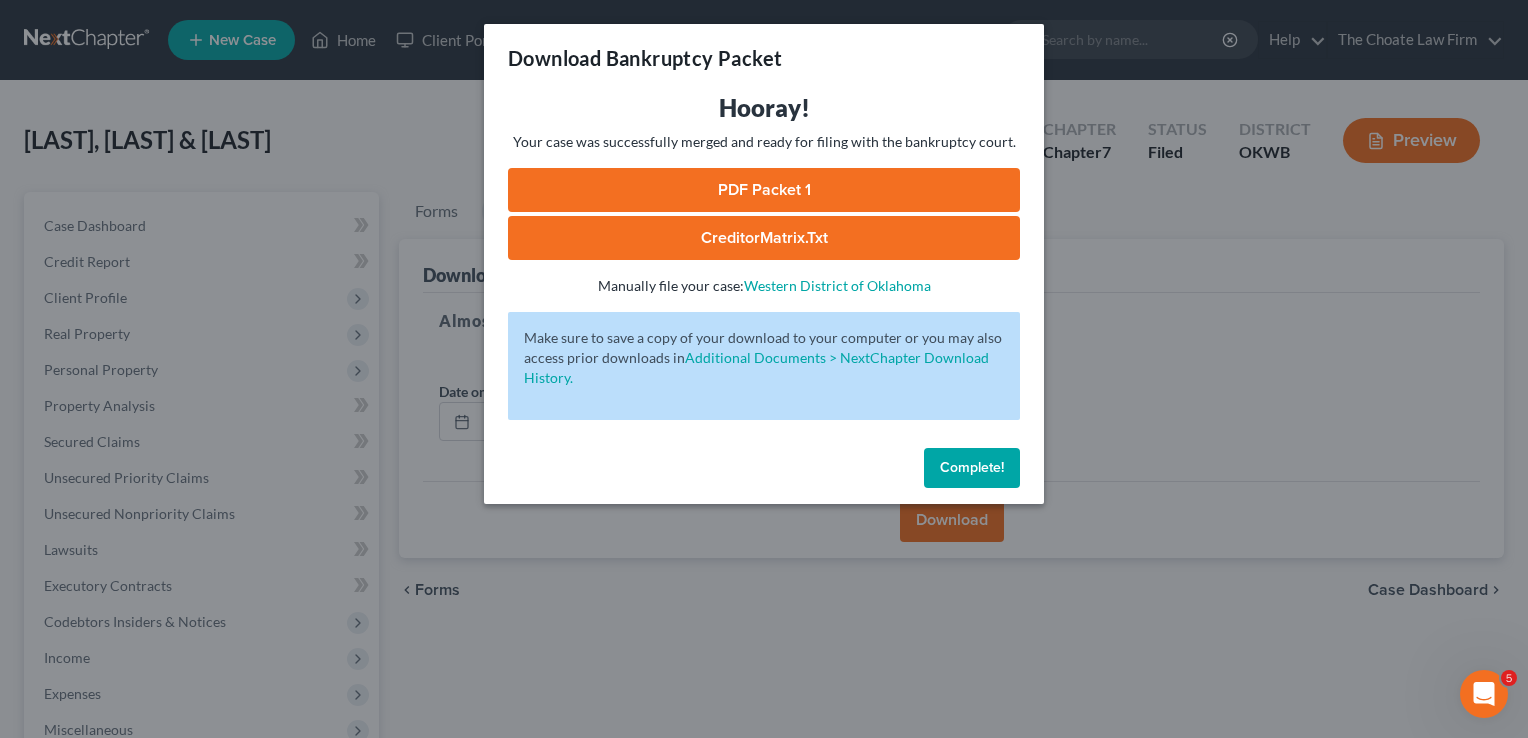 click on "Download Bankruptcy Packet
Hooray! Your case was successfully merged and ready for filing with the bankruptcy court. PDF Packet 1 CreditorMatrix.txt -  Manually file your case:  Western District of Oklahoma Oops! There was an error with generating the download packet. -
Make sure to save a copy of your download to your computer or you may also access prior downloads in  Additional Documents > NextChapter Download History.
Complete!" at bounding box center [764, 369] 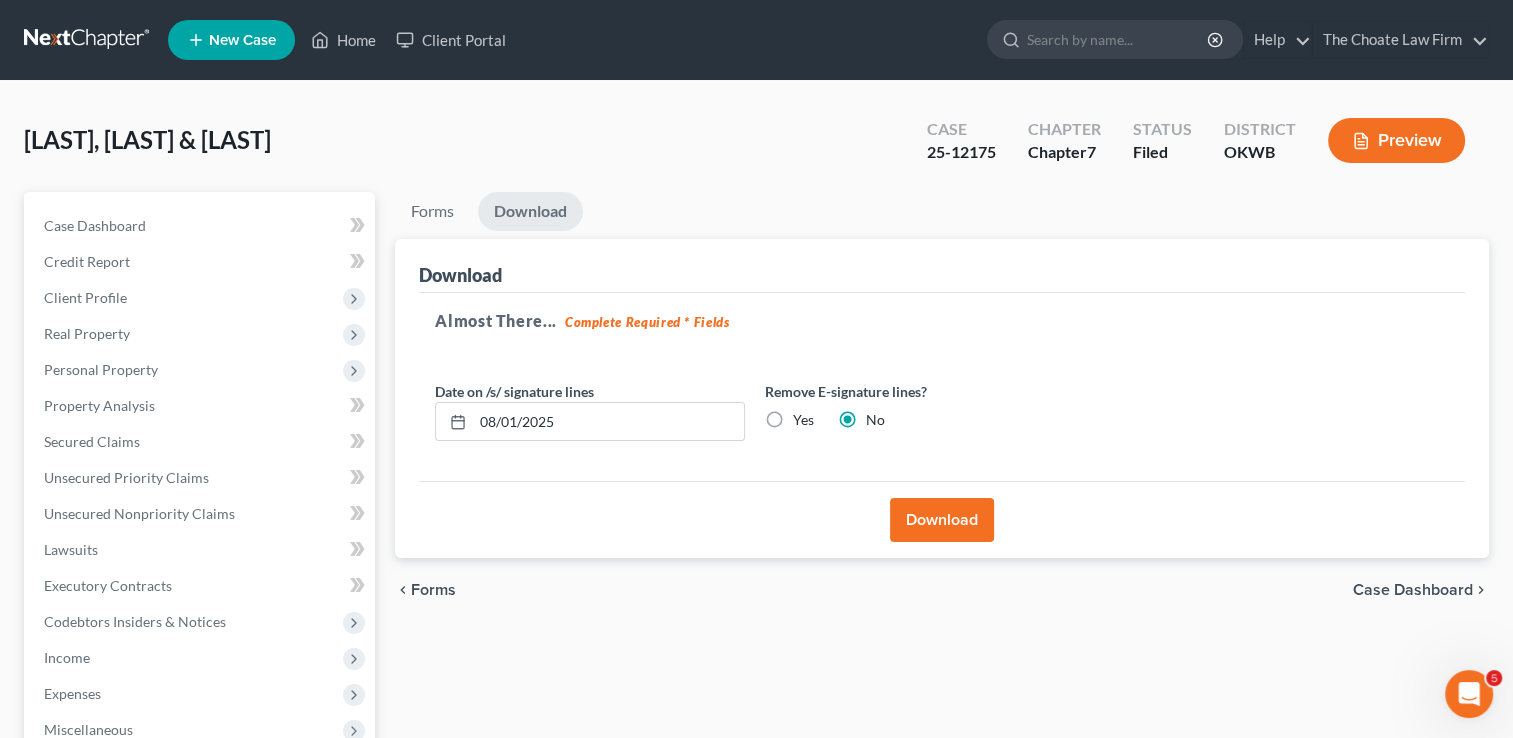 click at bounding box center [88, 40] 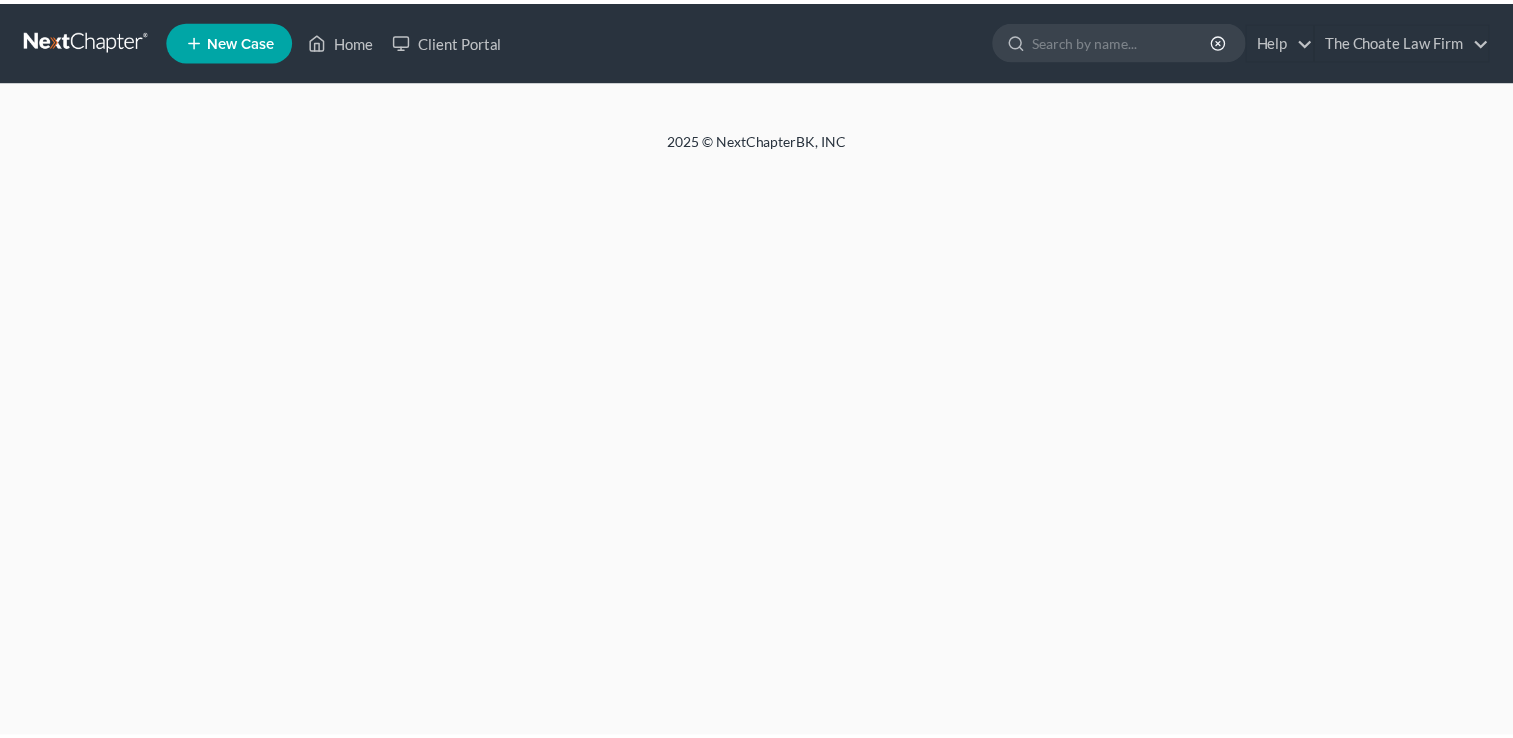 scroll, scrollTop: 0, scrollLeft: 0, axis: both 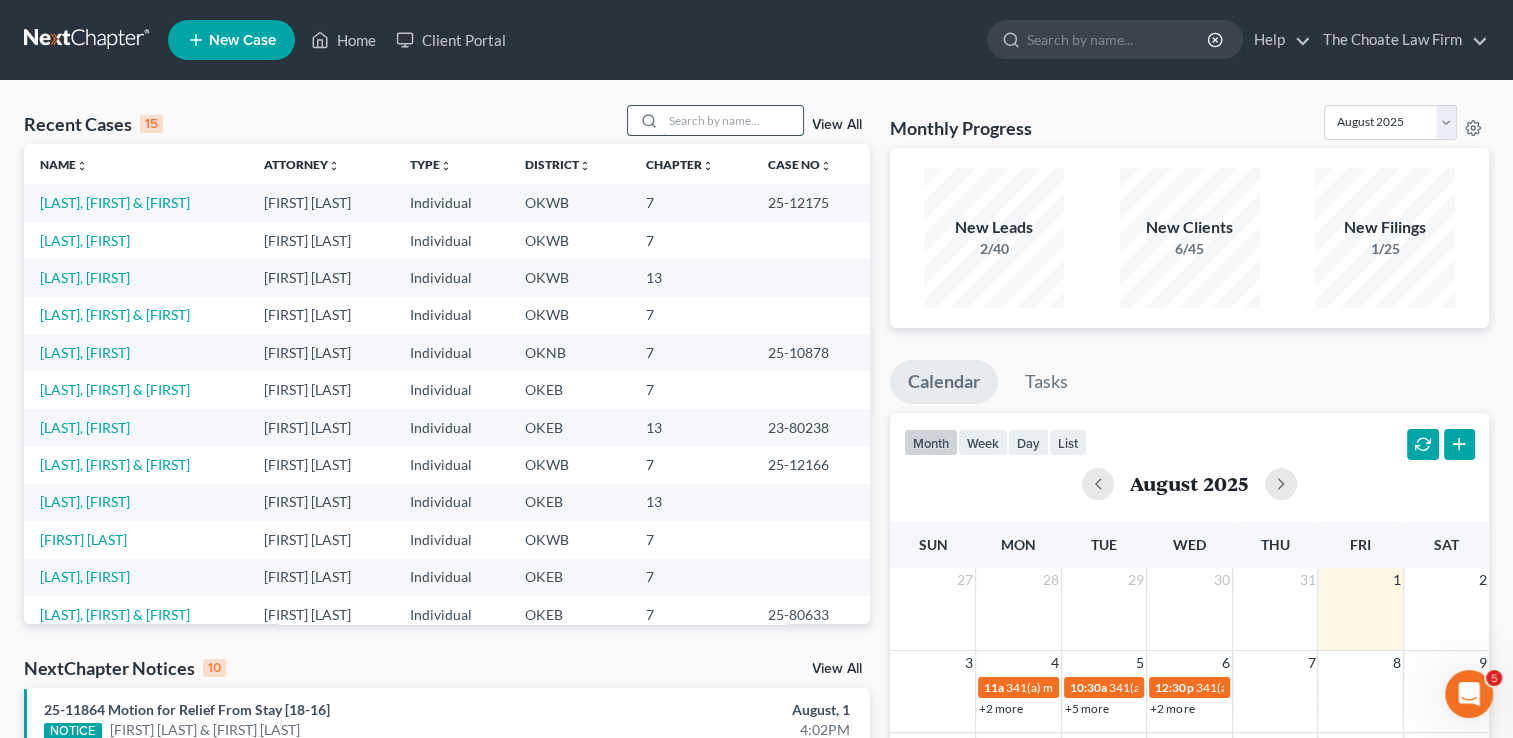 click at bounding box center [733, 120] 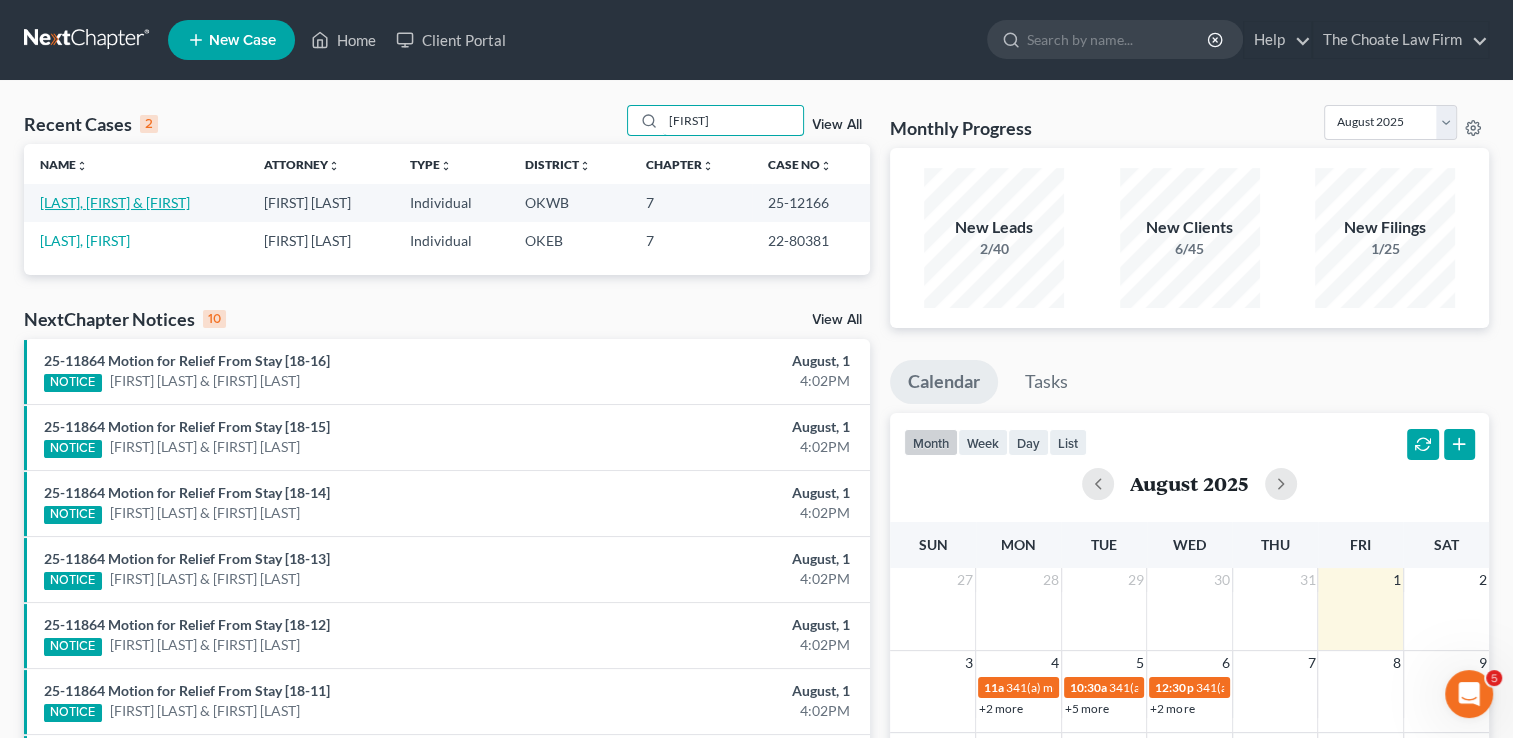 type on "kenned" 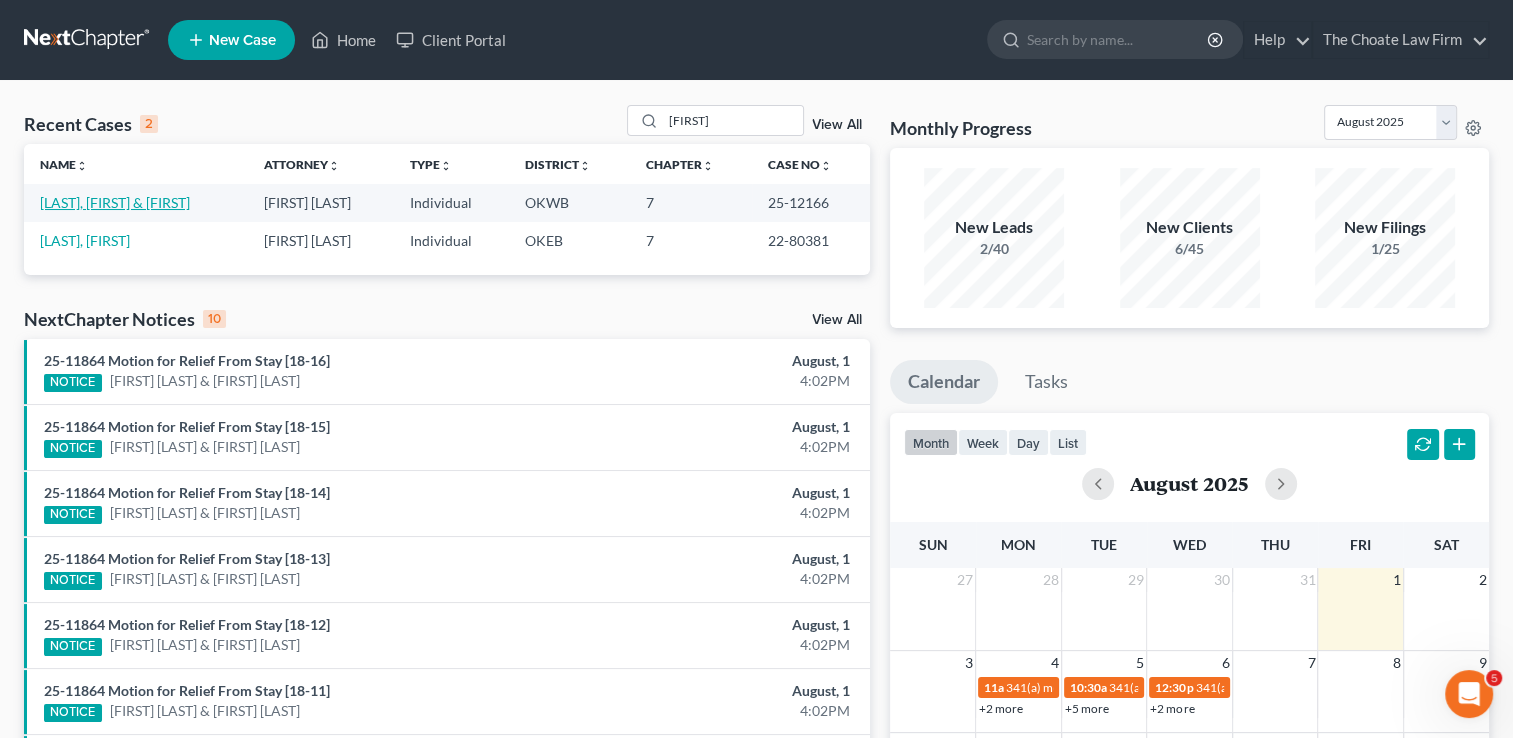 click on "[LAST], [FIRST] and [LAST]" at bounding box center (115, 202) 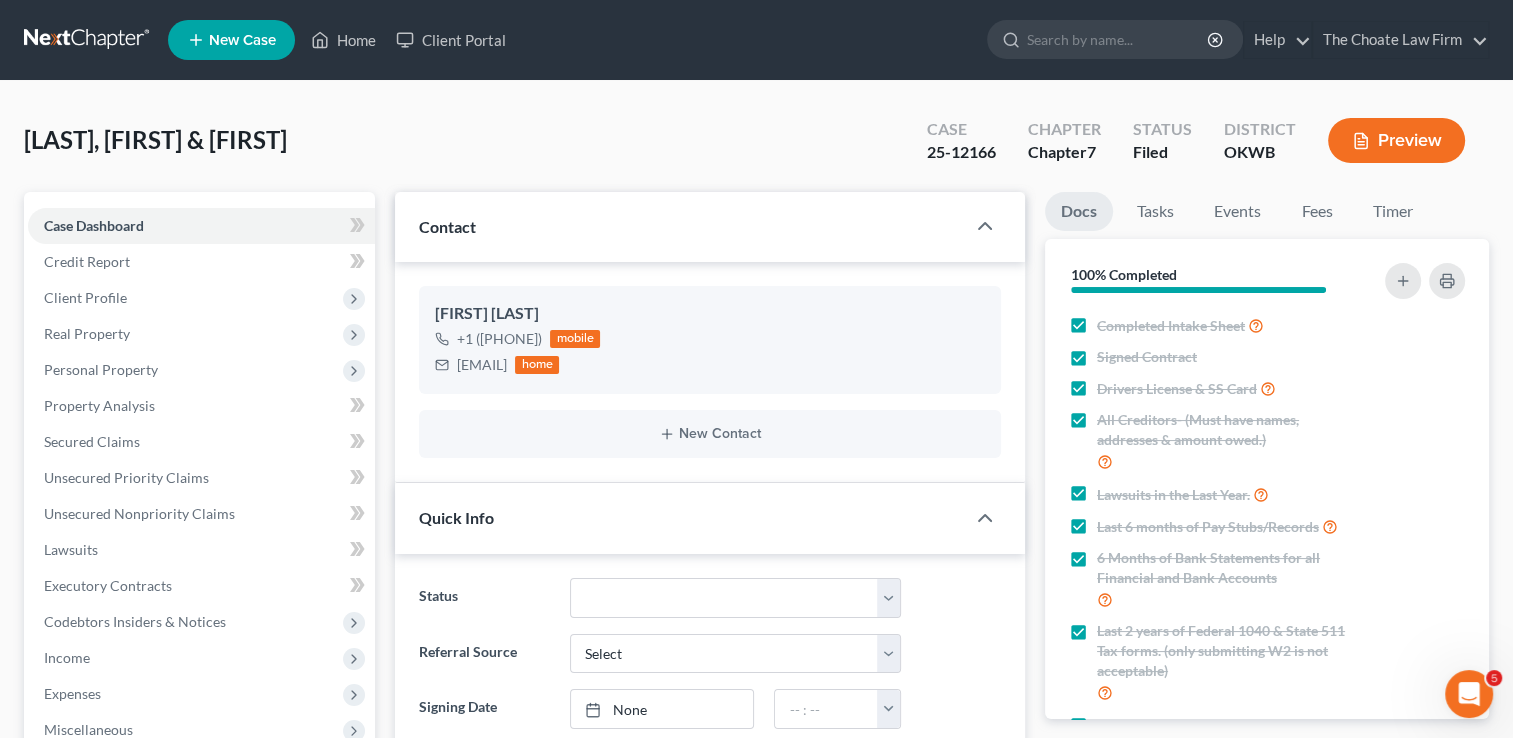 scroll, scrollTop: 832, scrollLeft: 0, axis: vertical 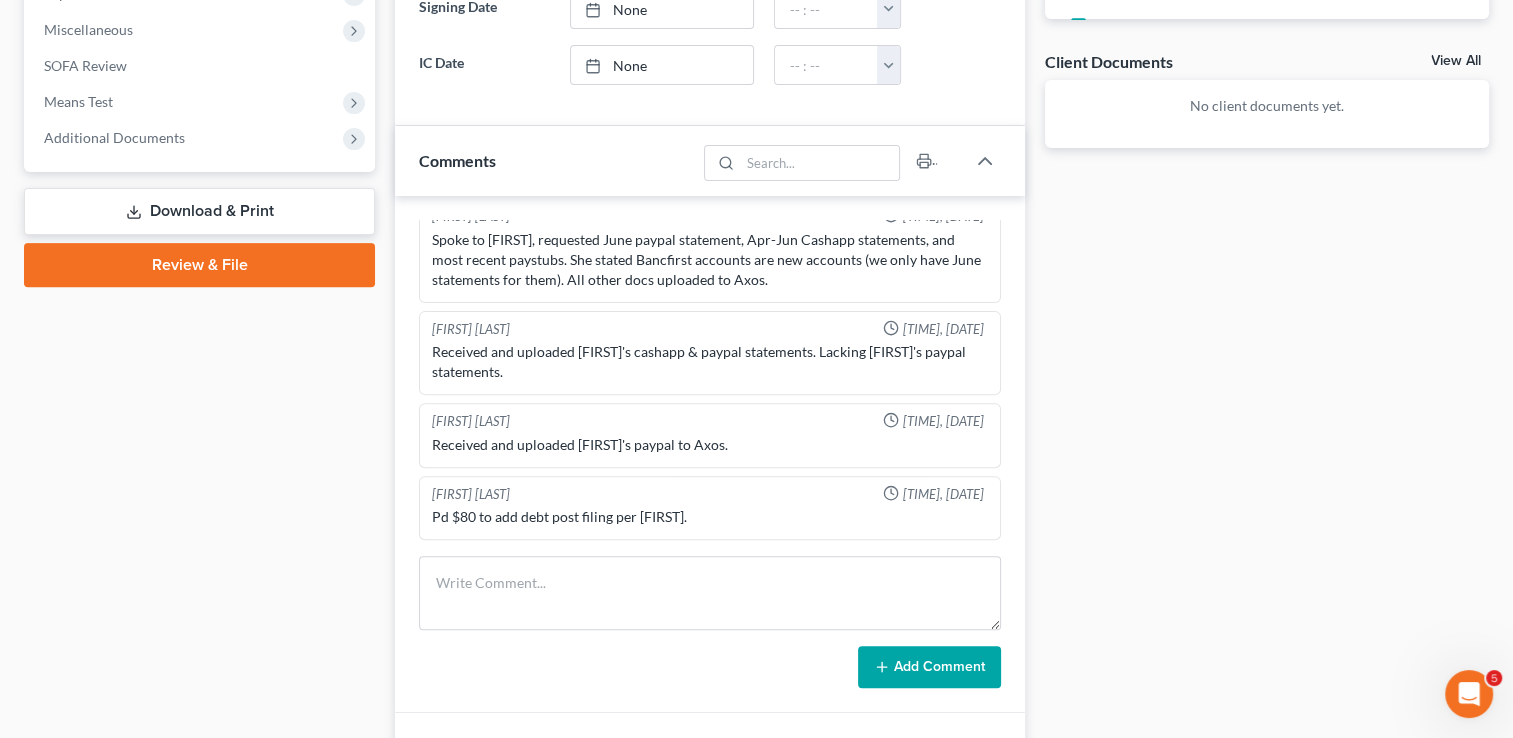 click on "Download & Print" at bounding box center [199, 211] 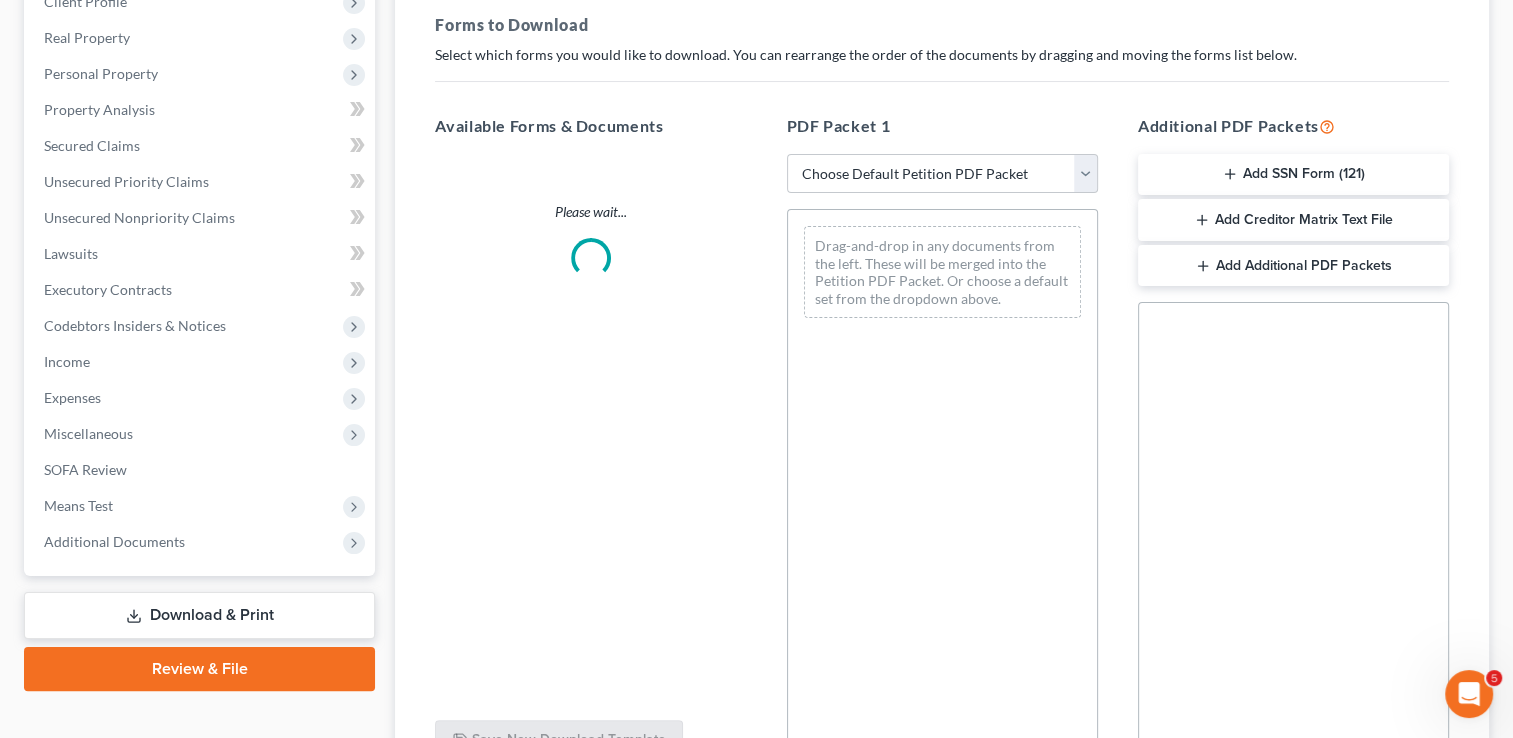 scroll, scrollTop: 0, scrollLeft: 0, axis: both 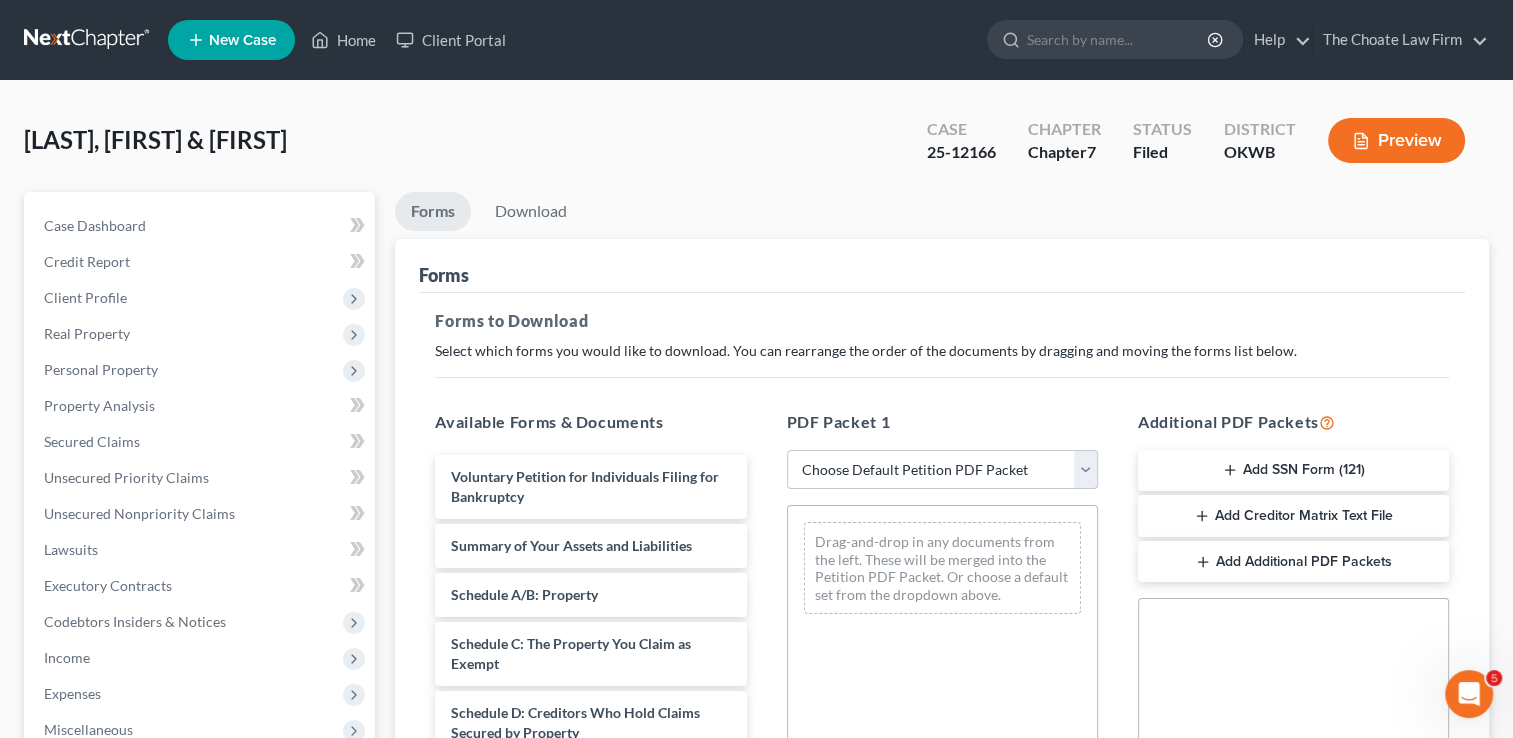 click on "Choose Default Petition PDF Packet Complete Bankruptcy Petition (all forms and schedules) Emergency Filing Forms (Petition and Creditor List Only) Amended Forms Signature Pages Only" at bounding box center (942, 470) 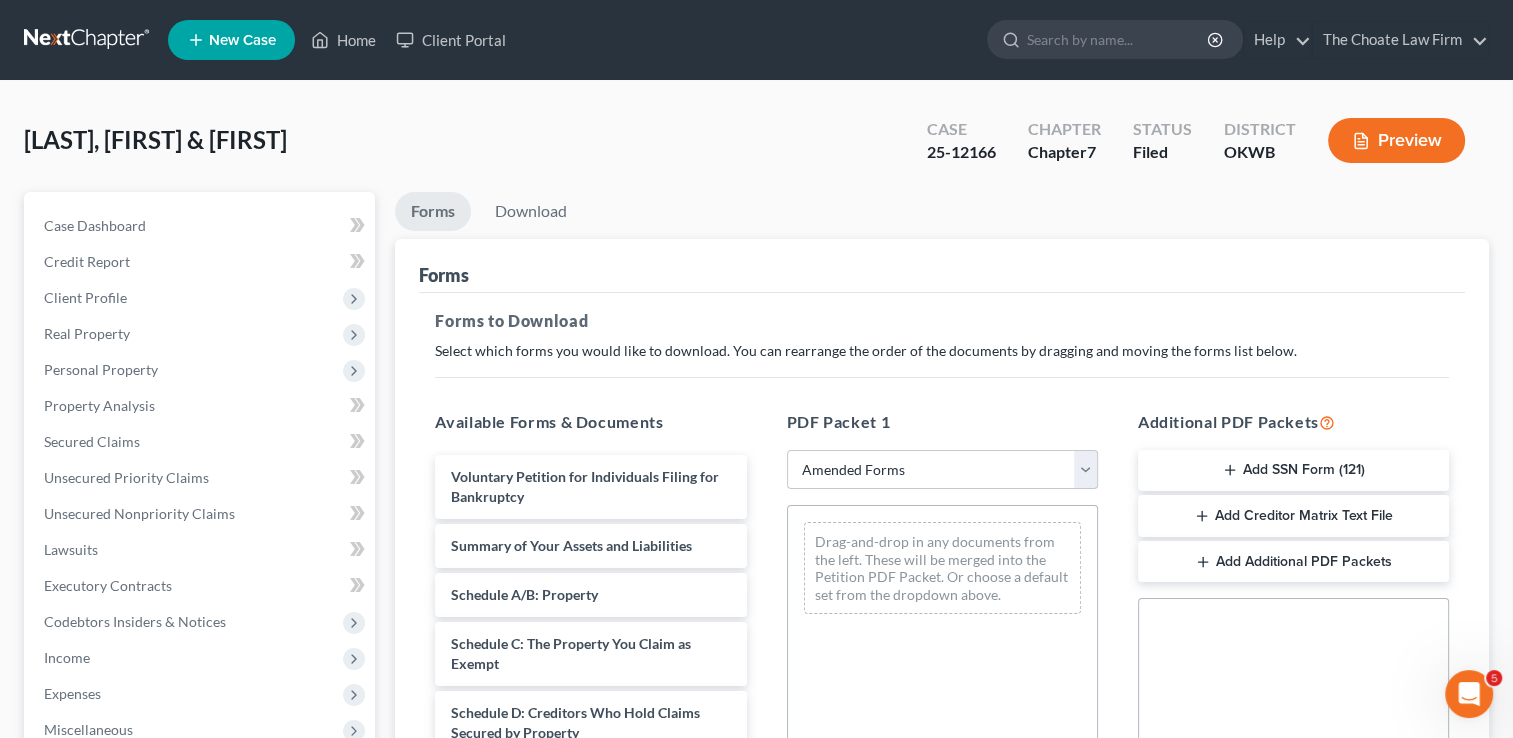 click on "Choose Default Petition PDF Packet Complete Bankruptcy Petition (all forms and schedules) Emergency Filing Forms (Petition and Creditor List Only) Amended Forms Signature Pages Only" at bounding box center (942, 470) 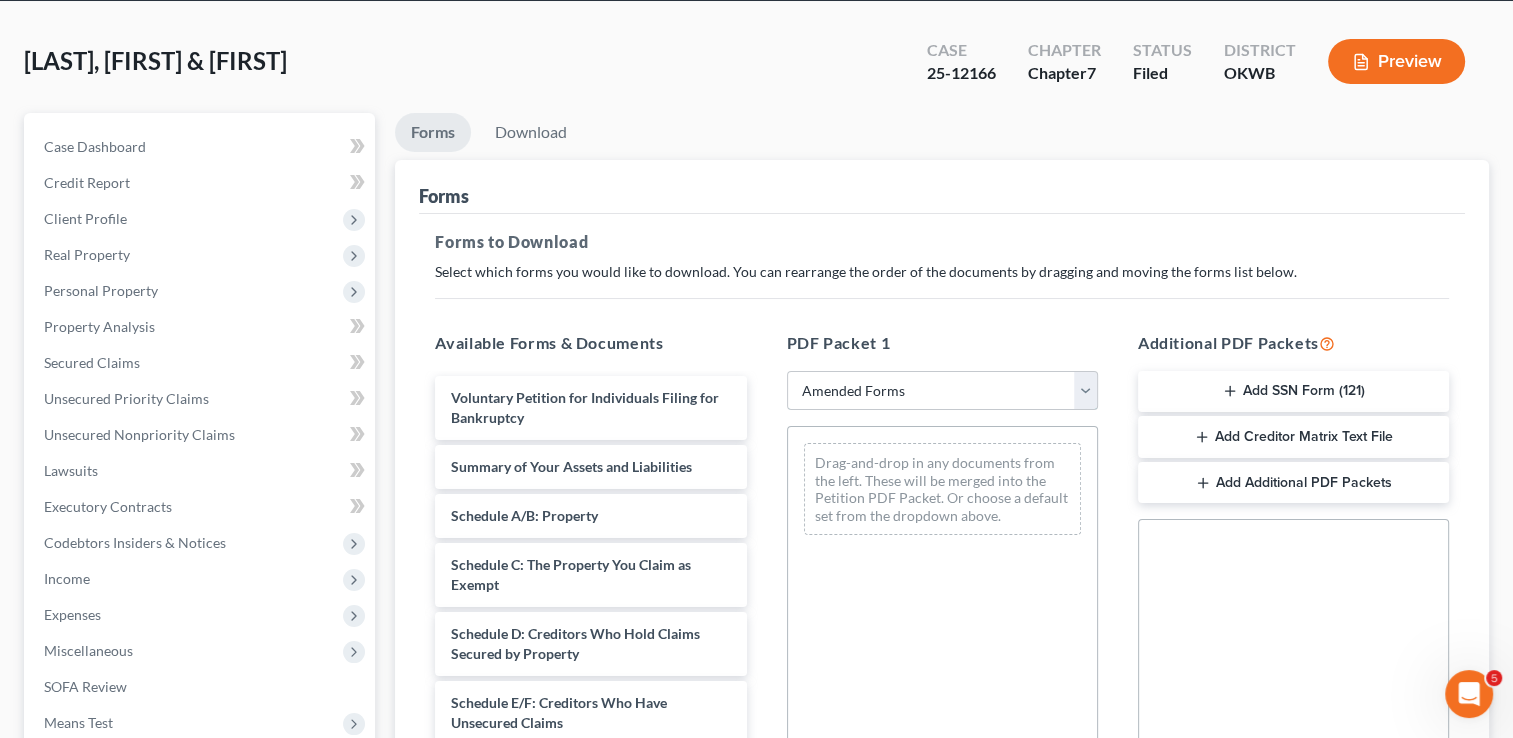 scroll, scrollTop: 200, scrollLeft: 0, axis: vertical 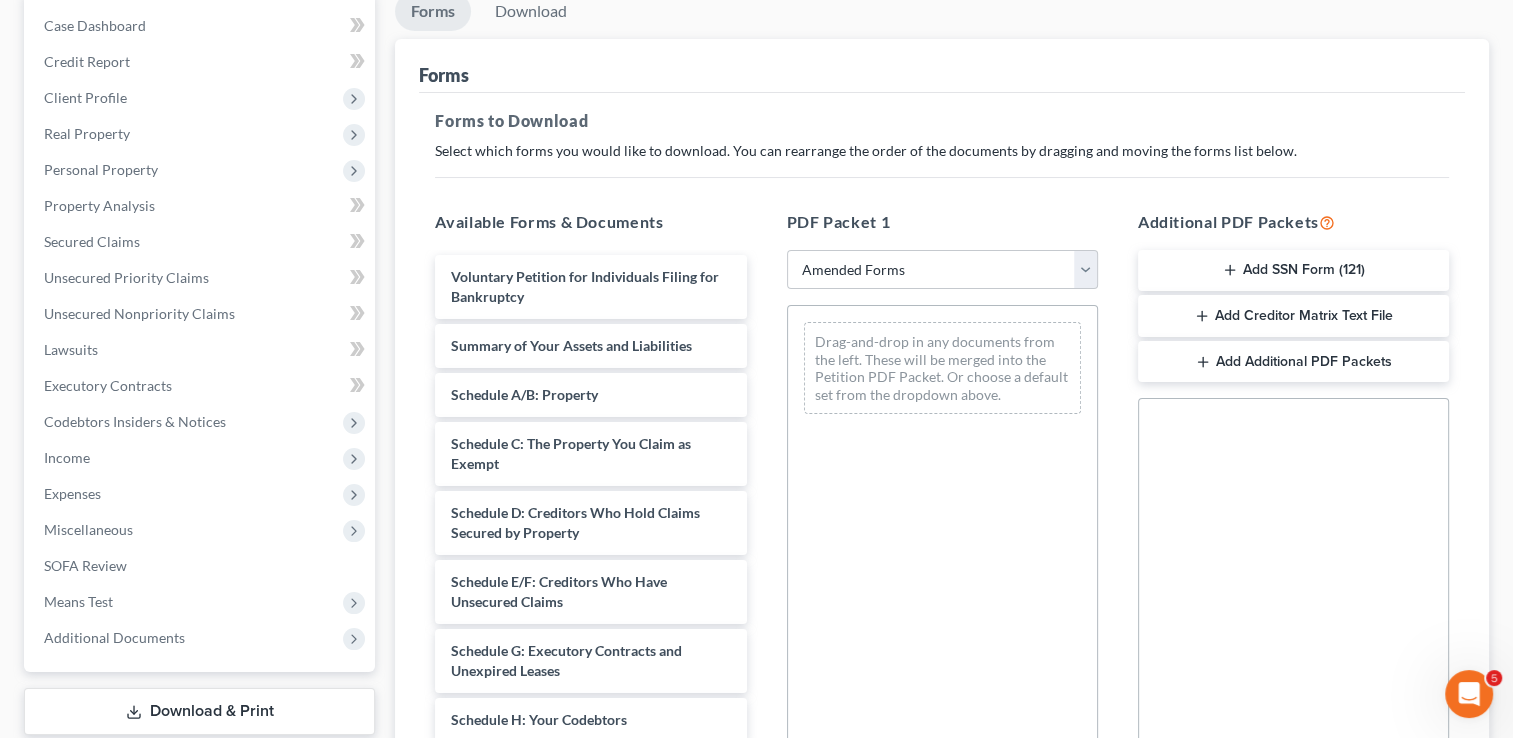drag, startPoint x: 1277, startPoint y: 315, endPoint x: 1271, endPoint y: 306, distance: 10.816654 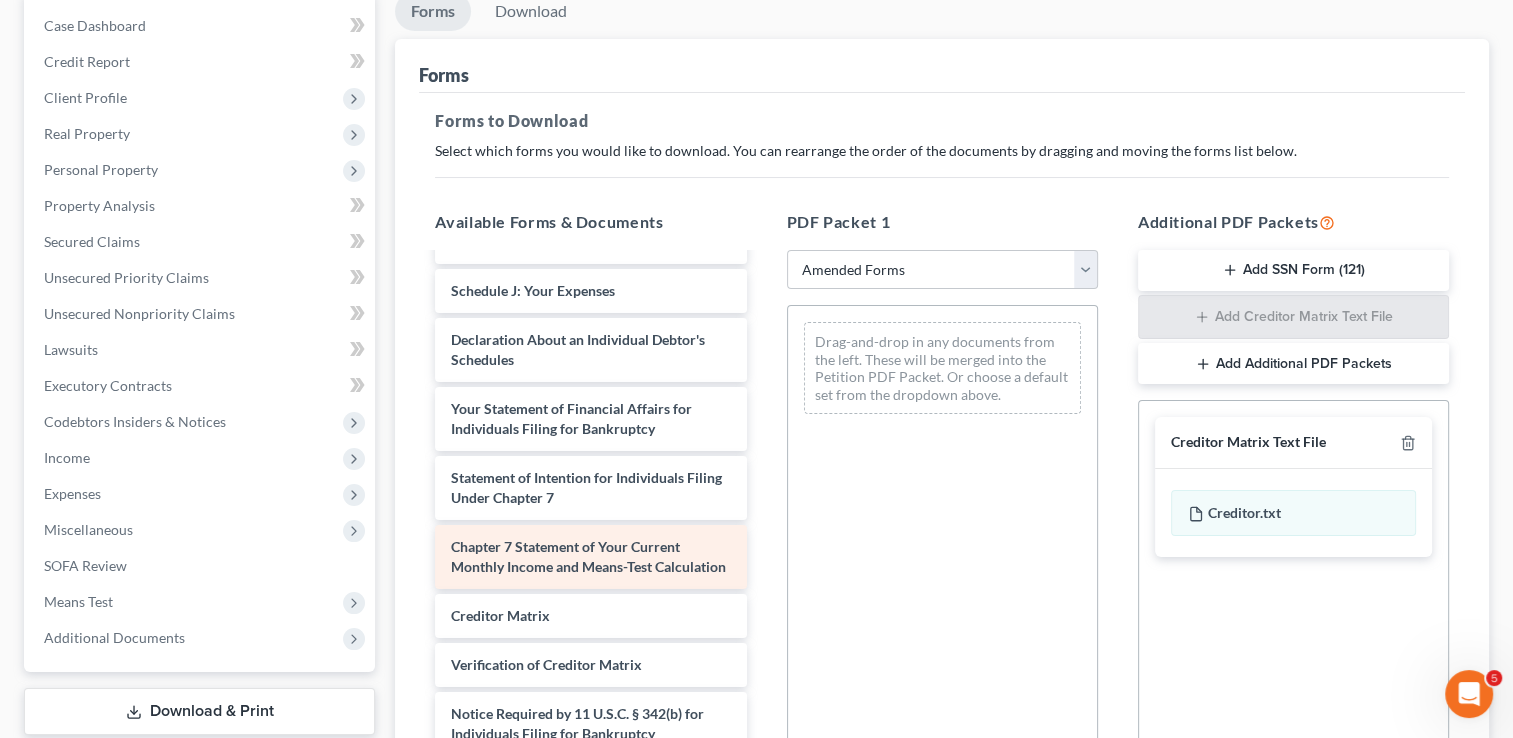 scroll, scrollTop: 556, scrollLeft: 0, axis: vertical 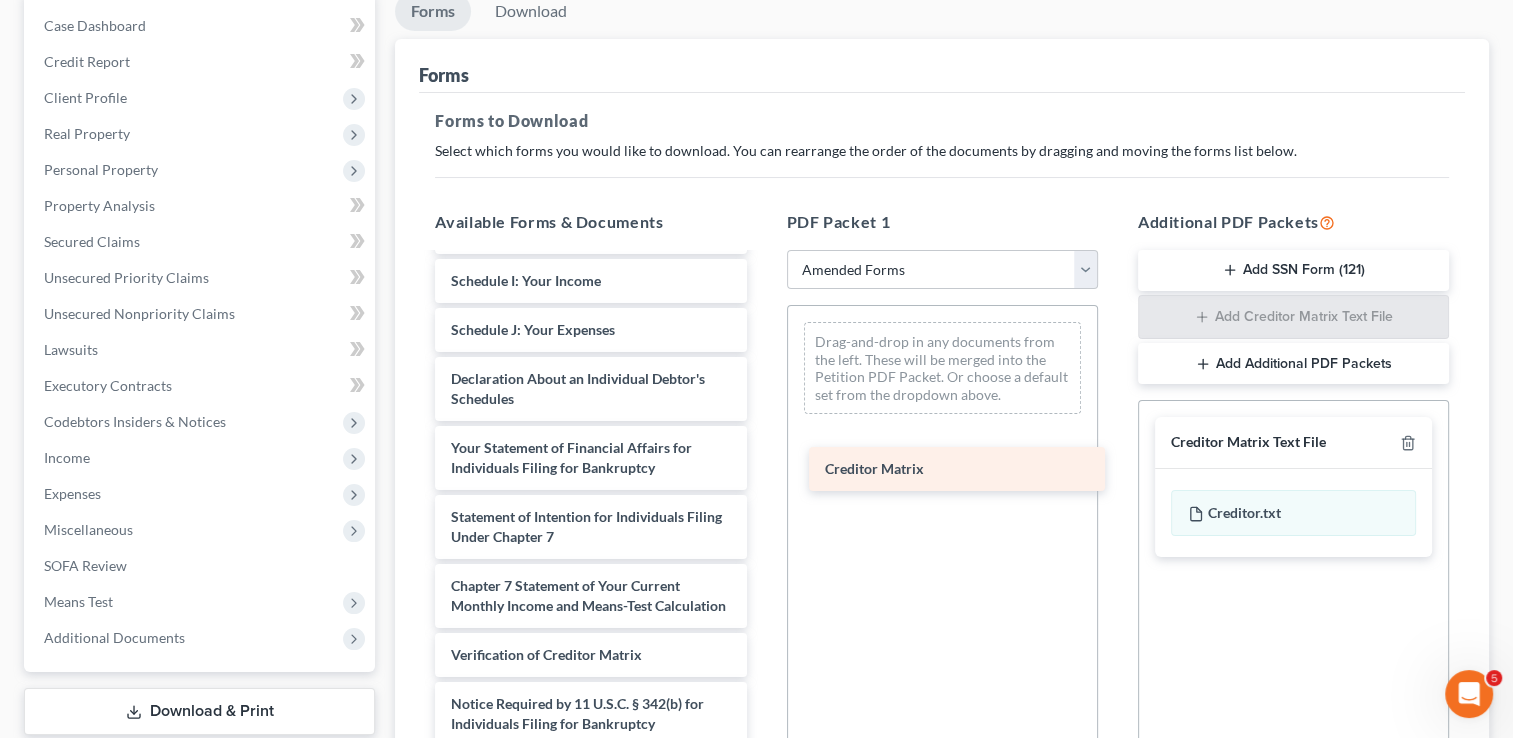 drag, startPoint x: 553, startPoint y: 602, endPoint x: 939, endPoint y: 401, distance: 435.19766 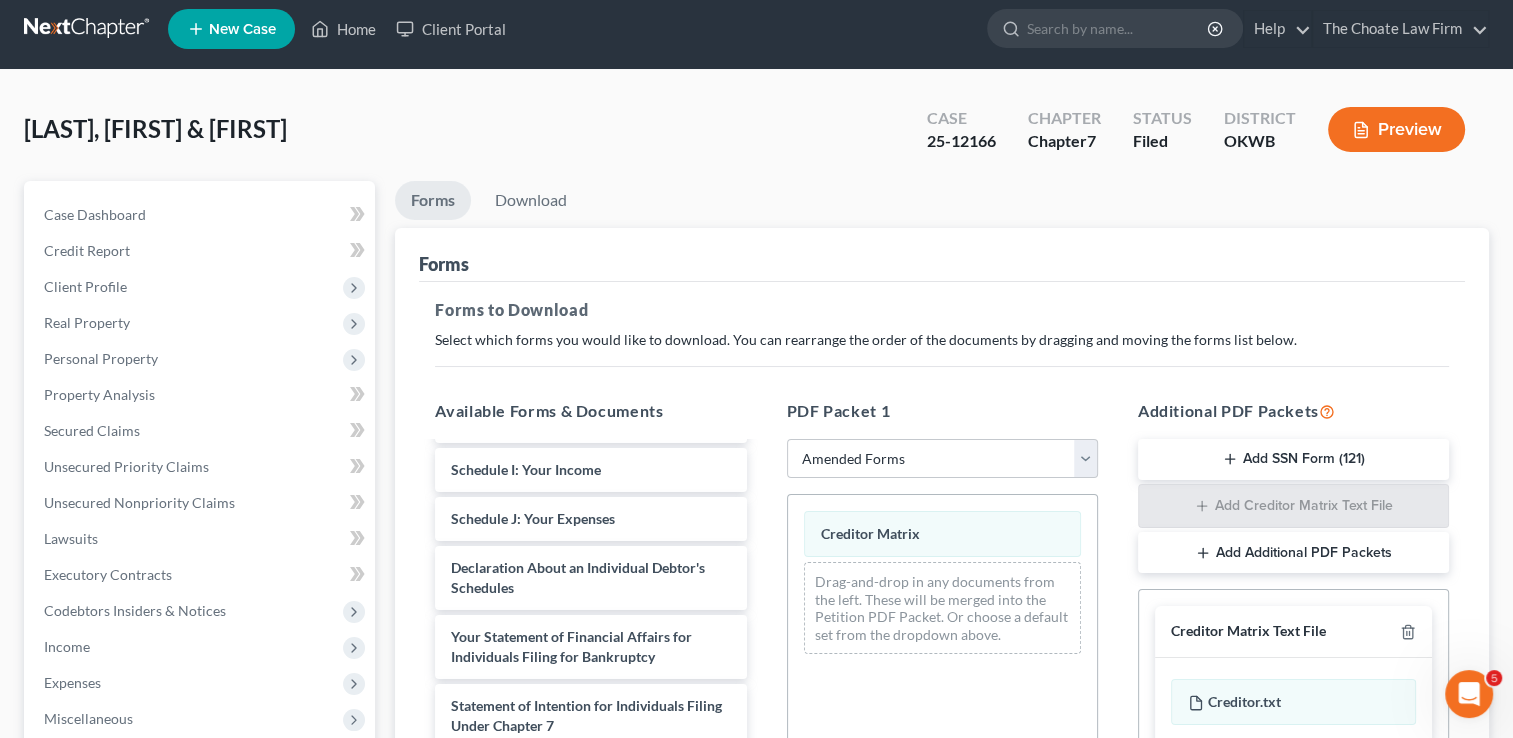 scroll, scrollTop: 0, scrollLeft: 0, axis: both 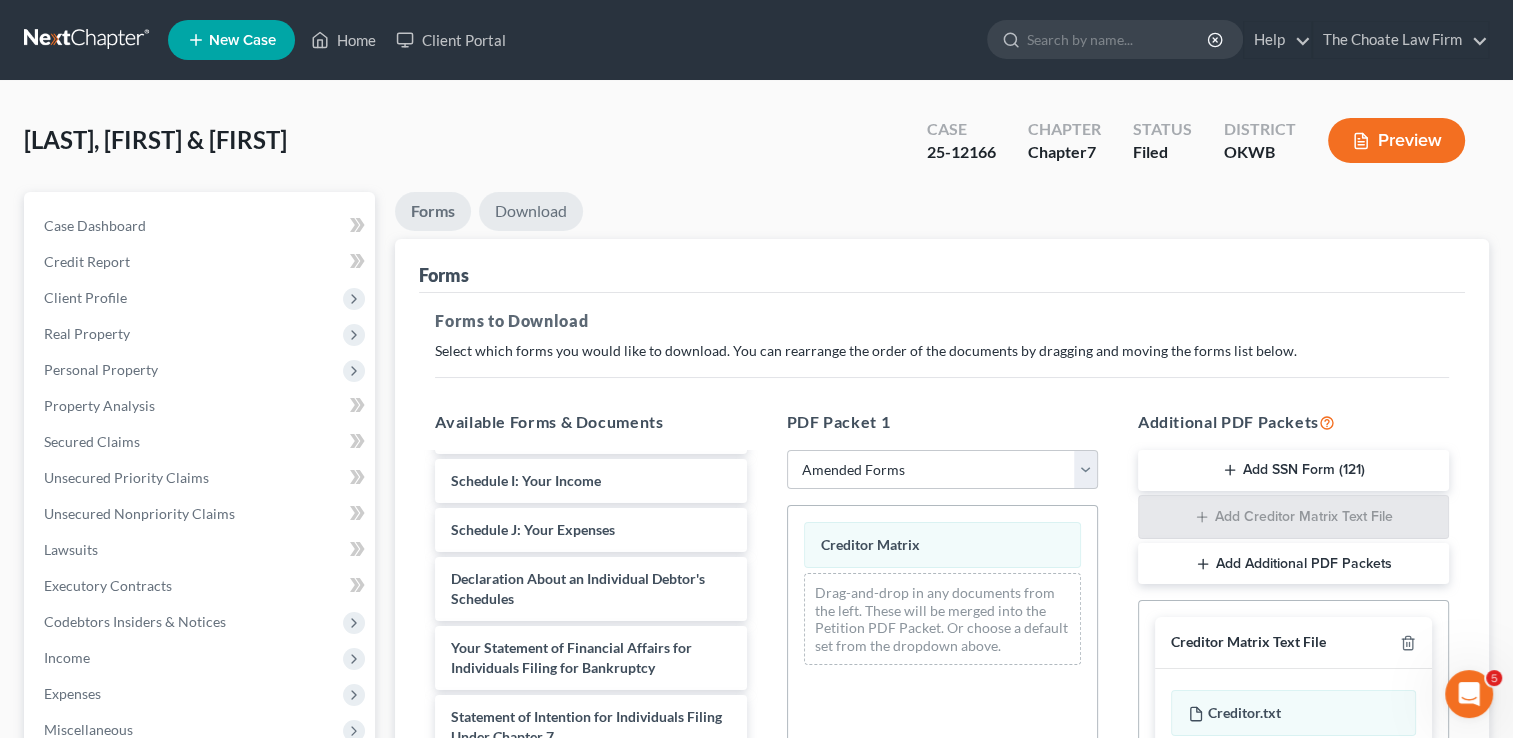 click on "Download" at bounding box center (531, 211) 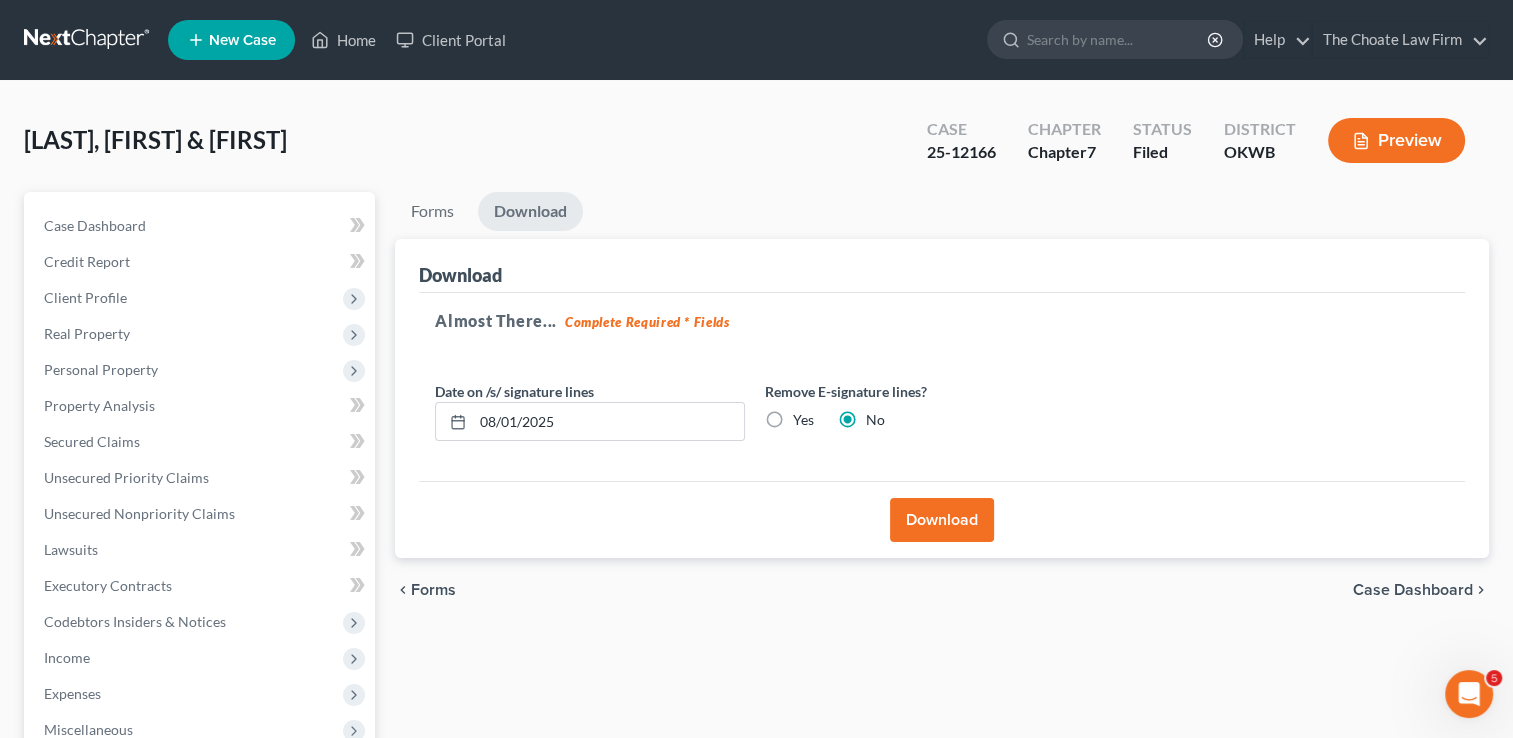 click on "Download" at bounding box center (942, 520) 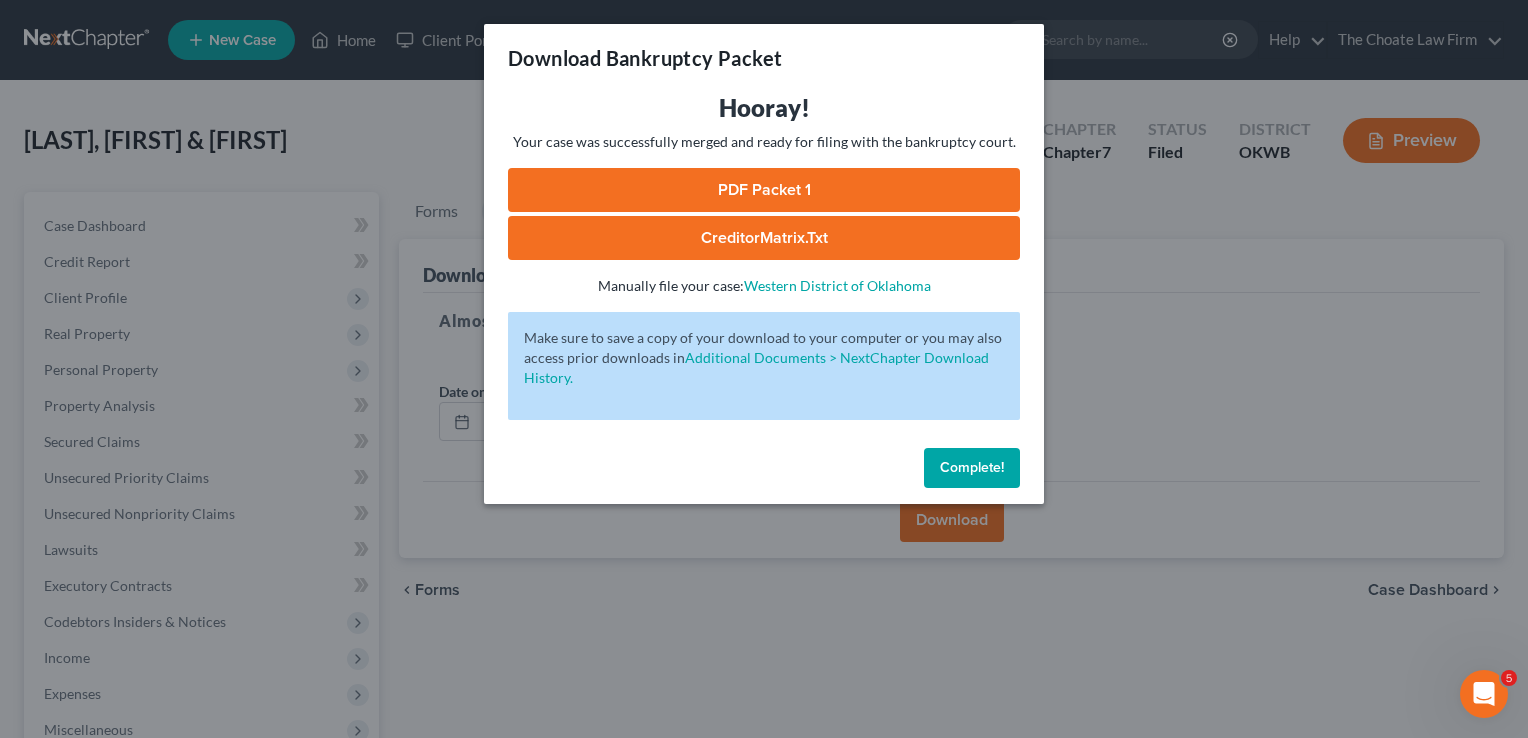 click on "CreditorMatrix.txt" at bounding box center (764, 238) 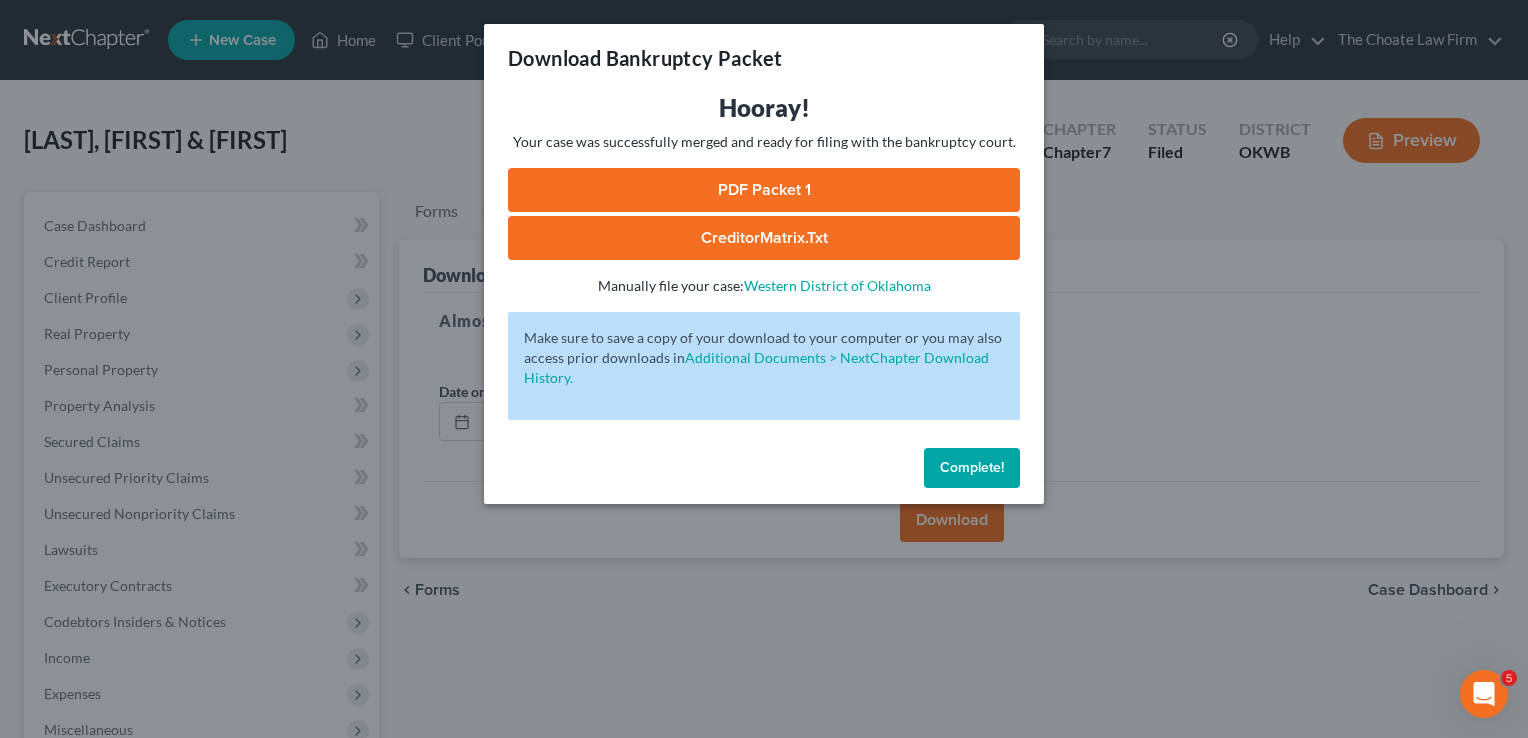 click on "Complete!" at bounding box center [972, 467] 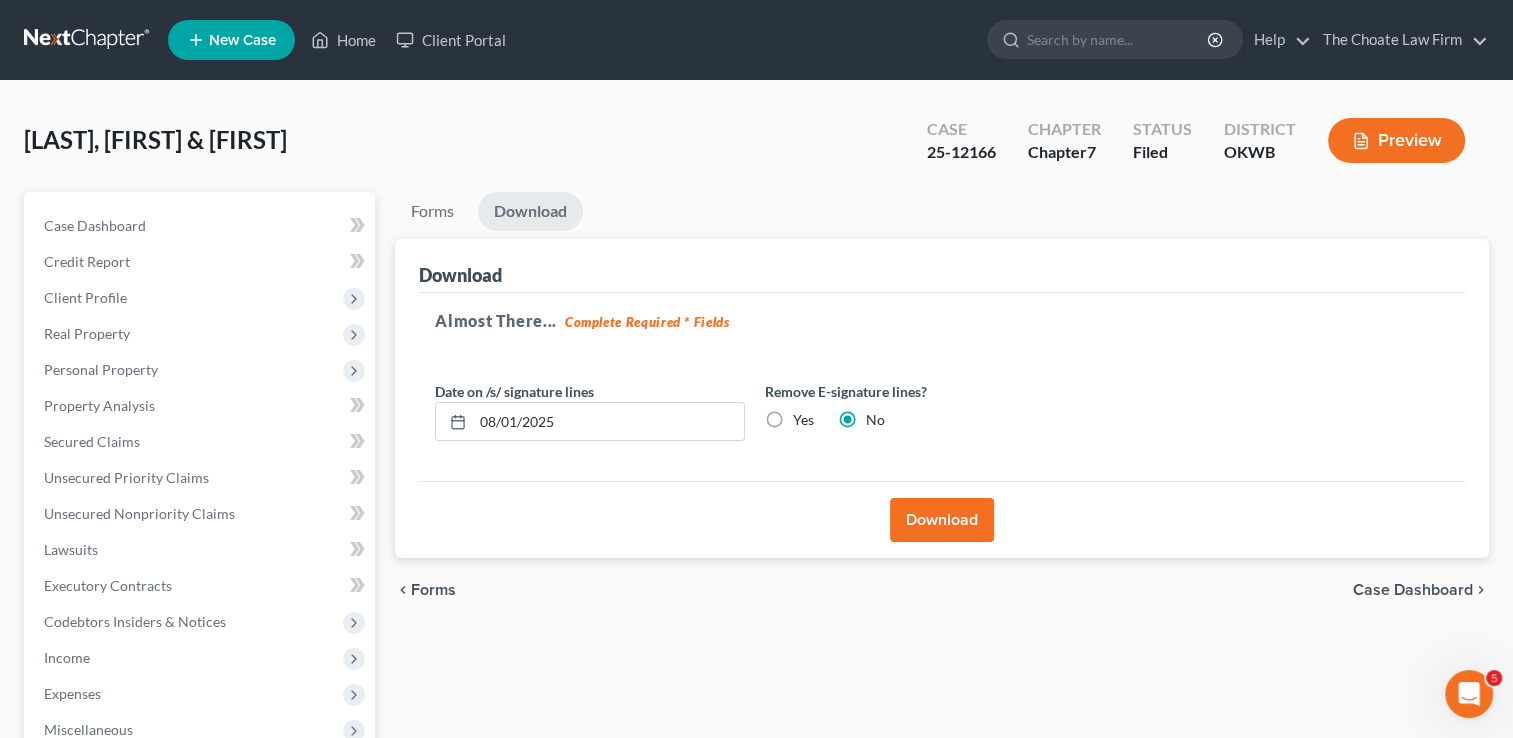 click at bounding box center (88, 40) 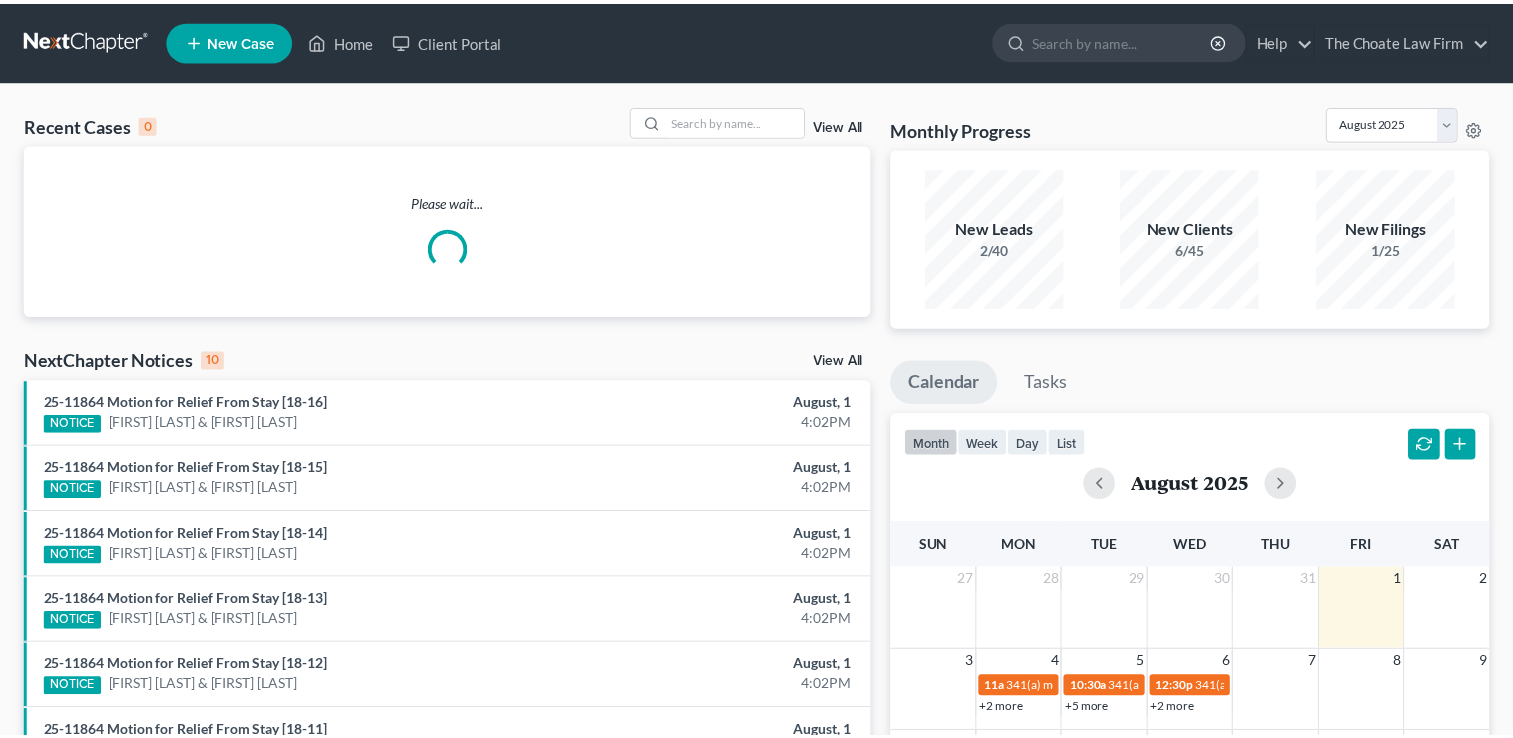 scroll, scrollTop: 0, scrollLeft: 0, axis: both 